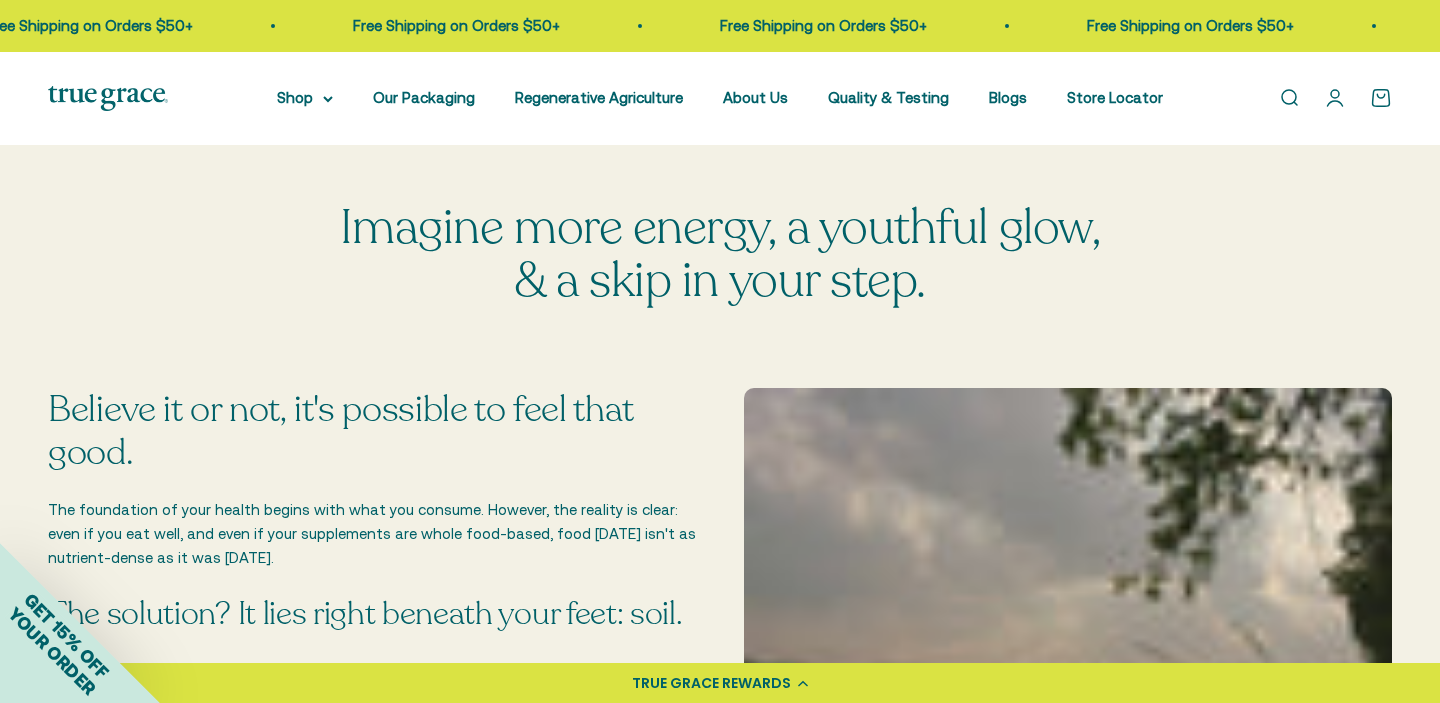 scroll, scrollTop: 0, scrollLeft: 0, axis: both 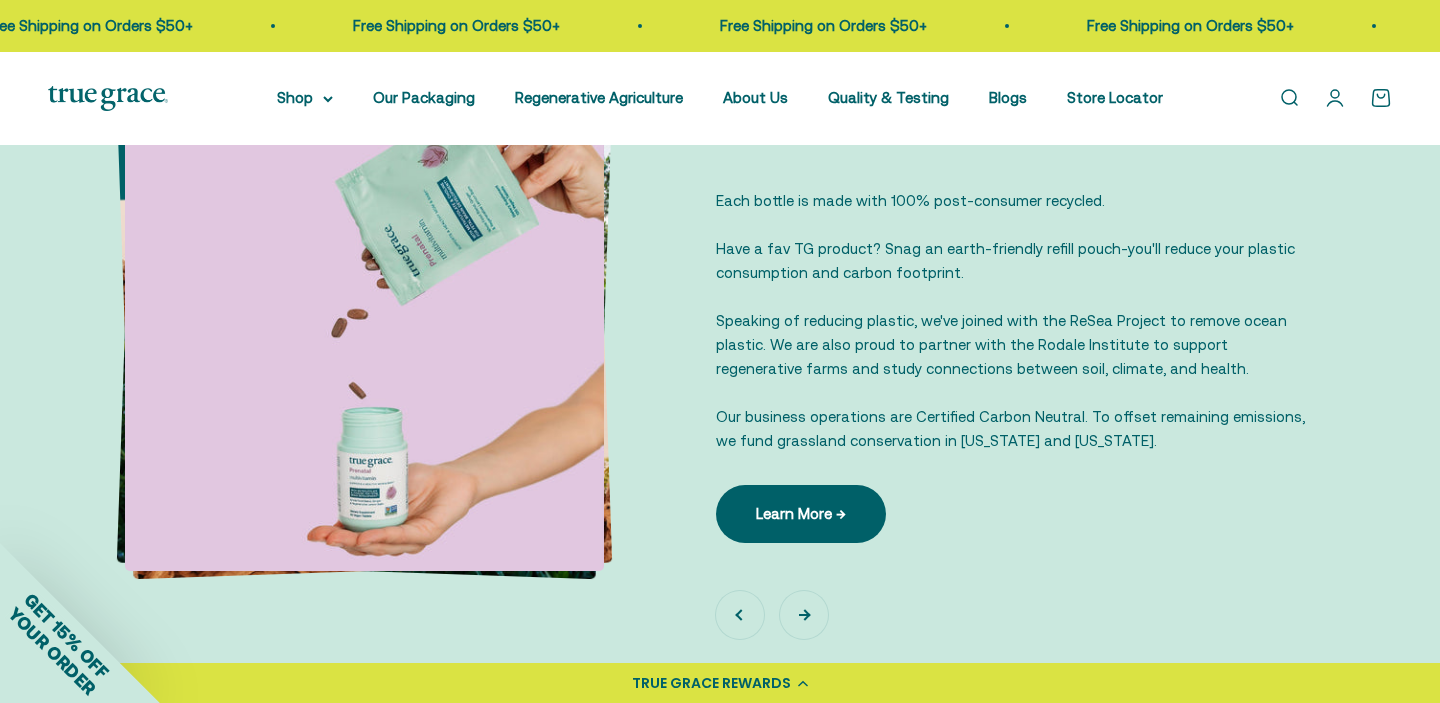 click on "Next" at bounding box center (804, 615) 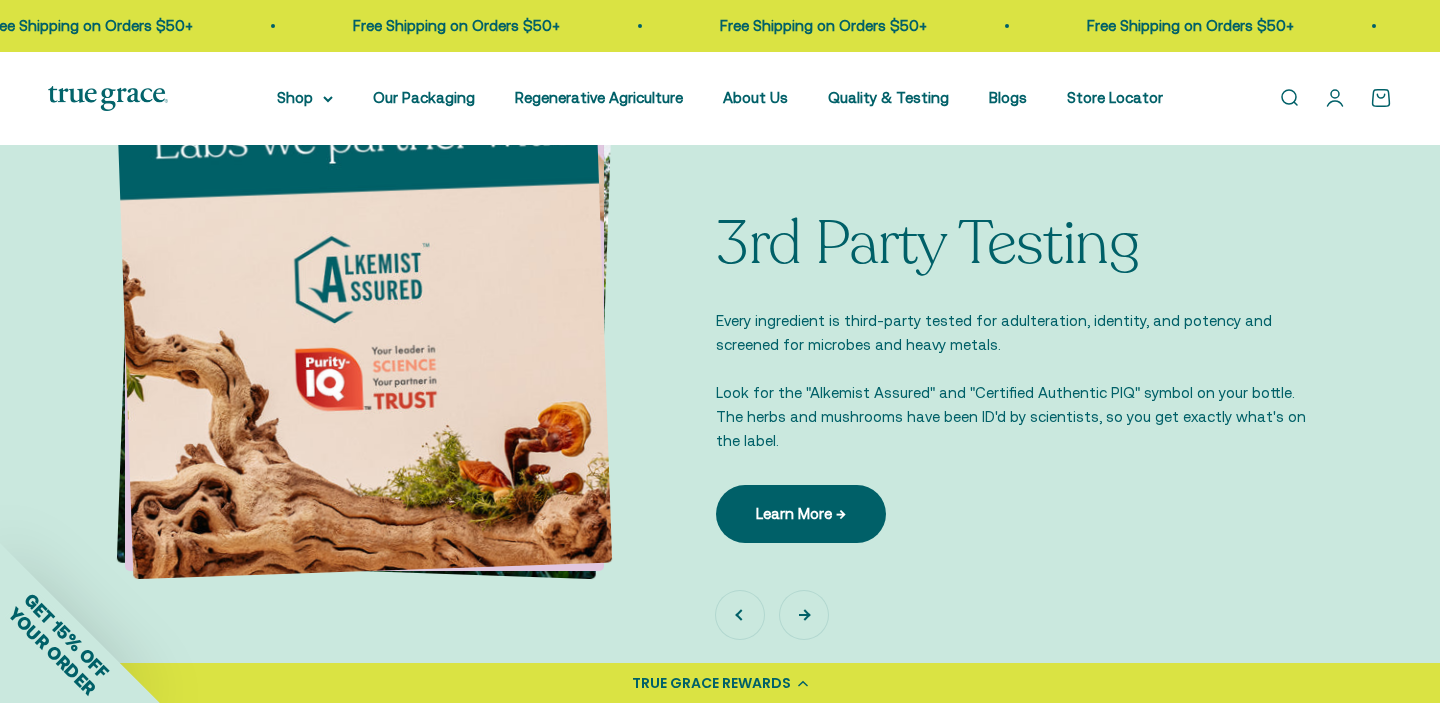 click on "Next" at bounding box center (804, 615) 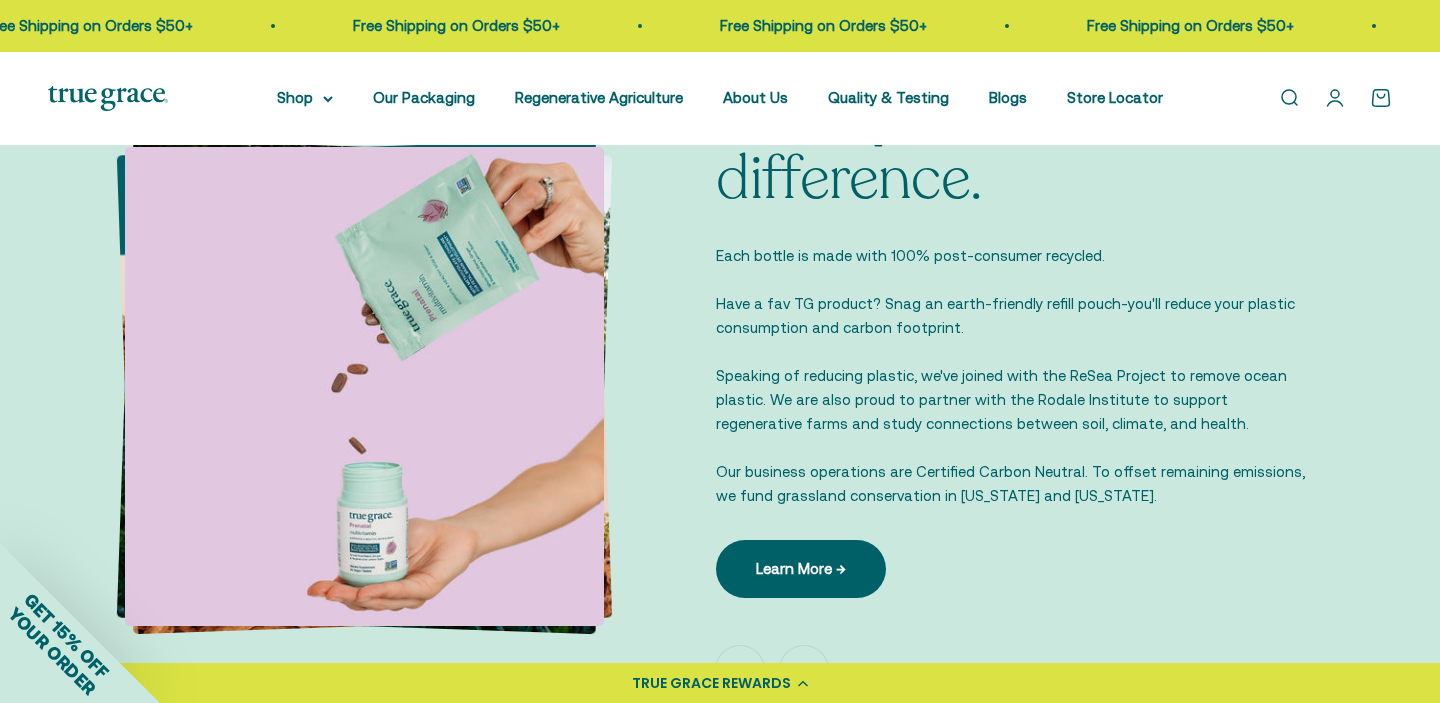 scroll, scrollTop: 4831, scrollLeft: 0, axis: vertical 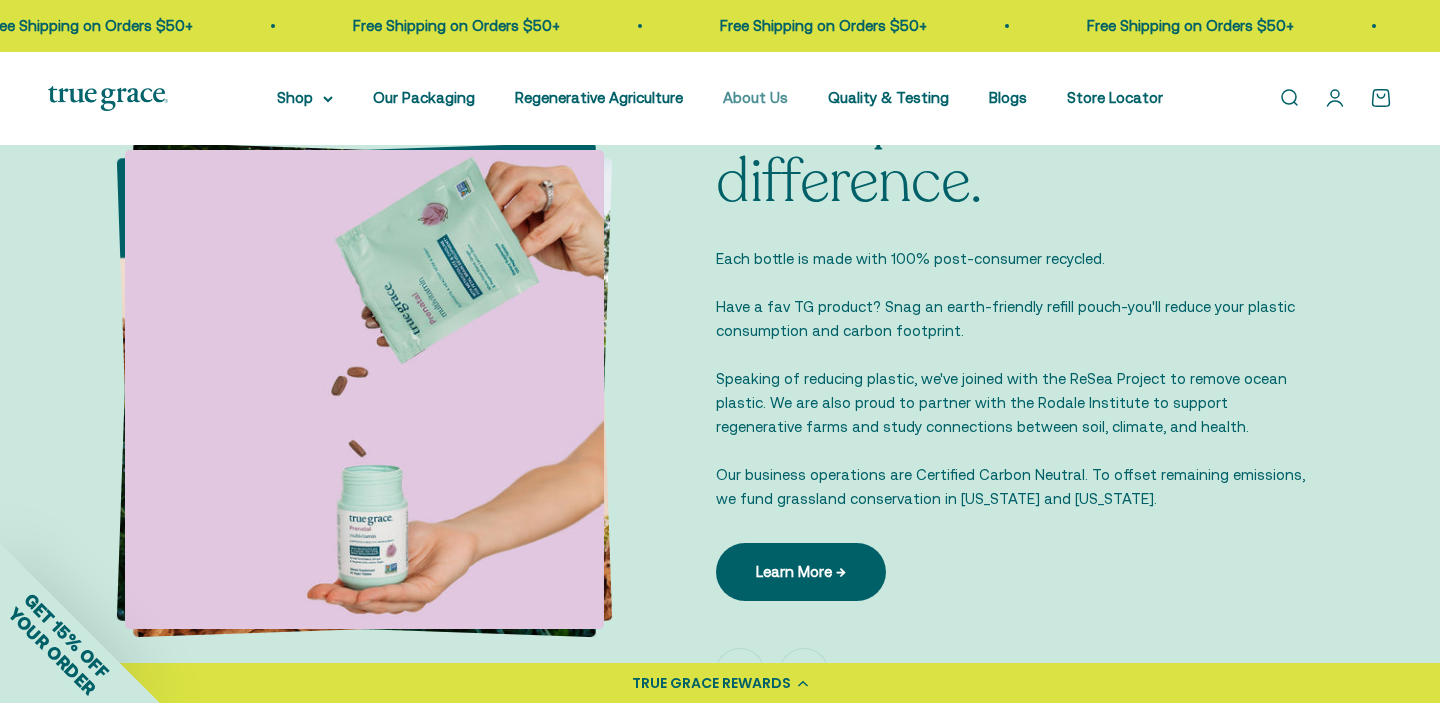 click on "About Us" at bounding box center [755, 97] 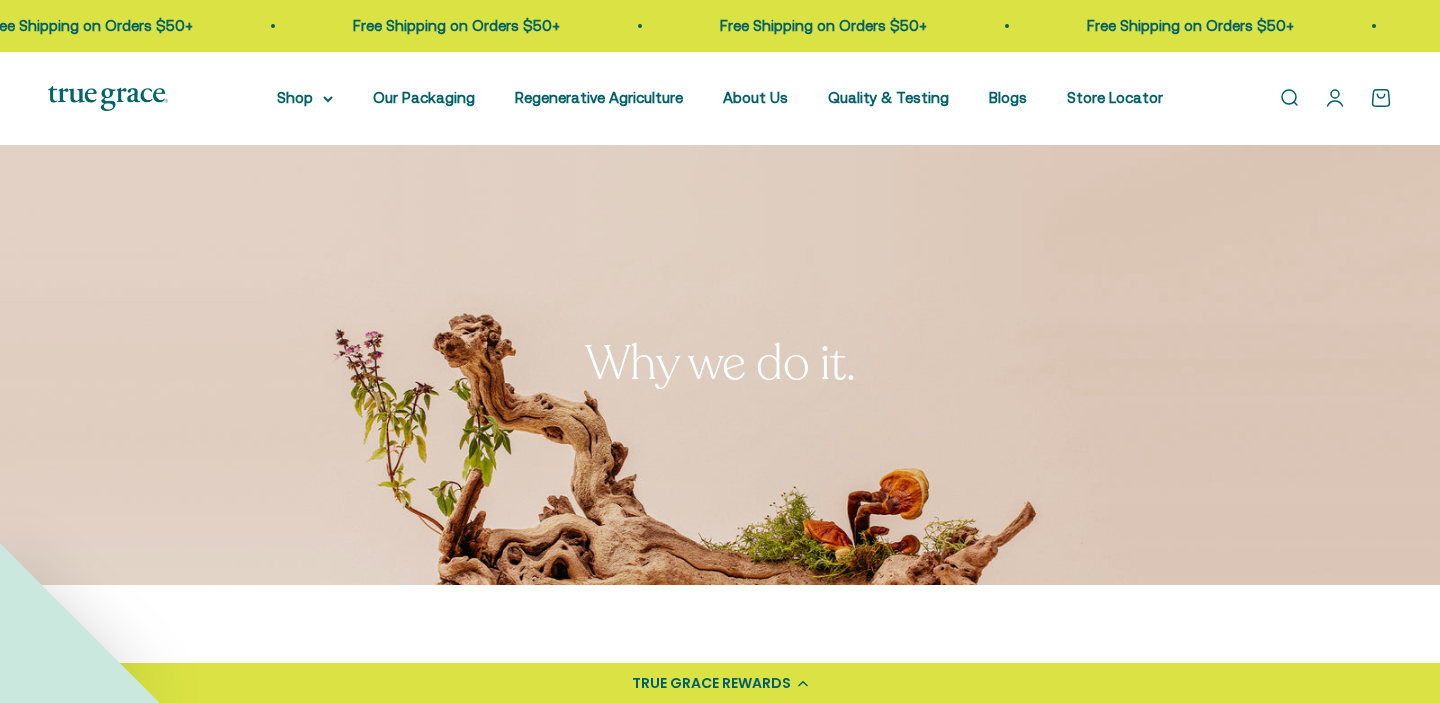 scroll, scrollTop: 1384, scrollLeft: 0, axis: vertical 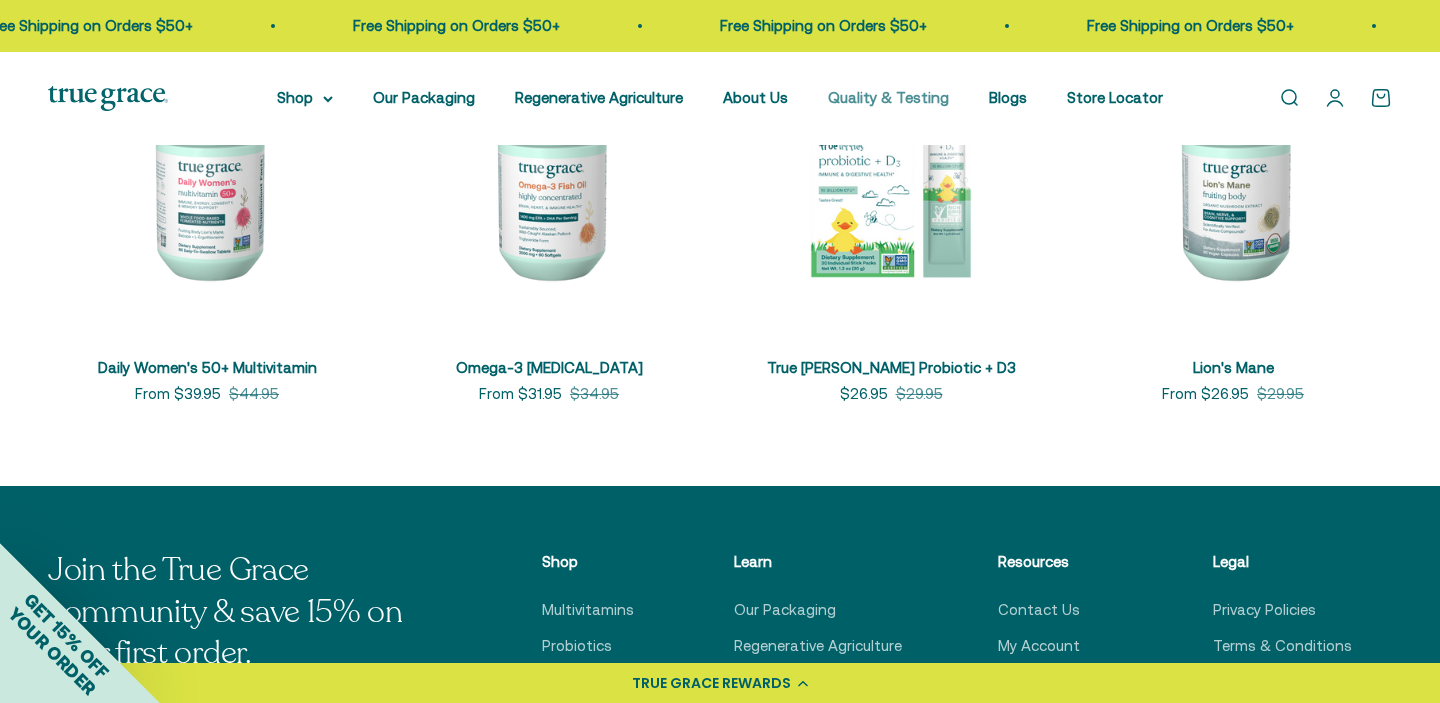 click on "Quality & Testing" at bounding box center [888, 97] 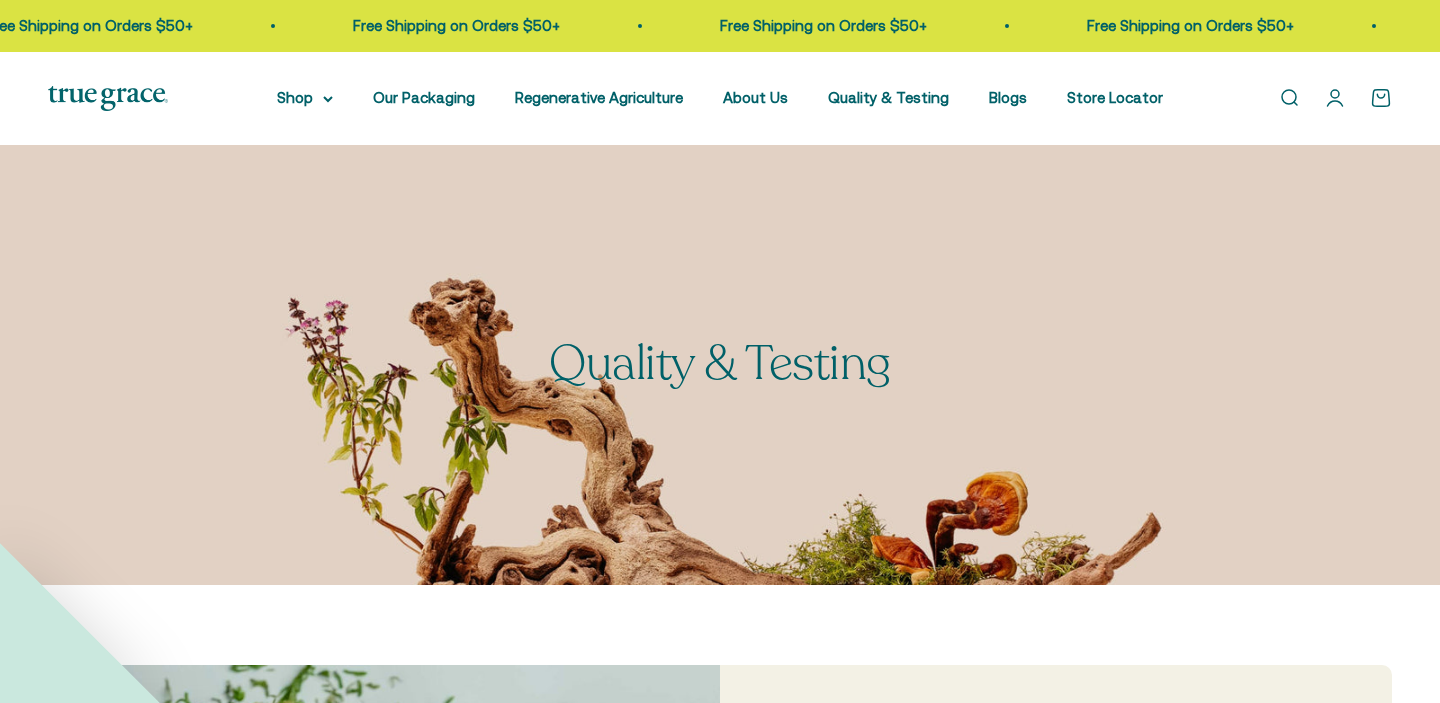 scroll, scrollTop: 801, scrollLeft: 0, axis: vertical 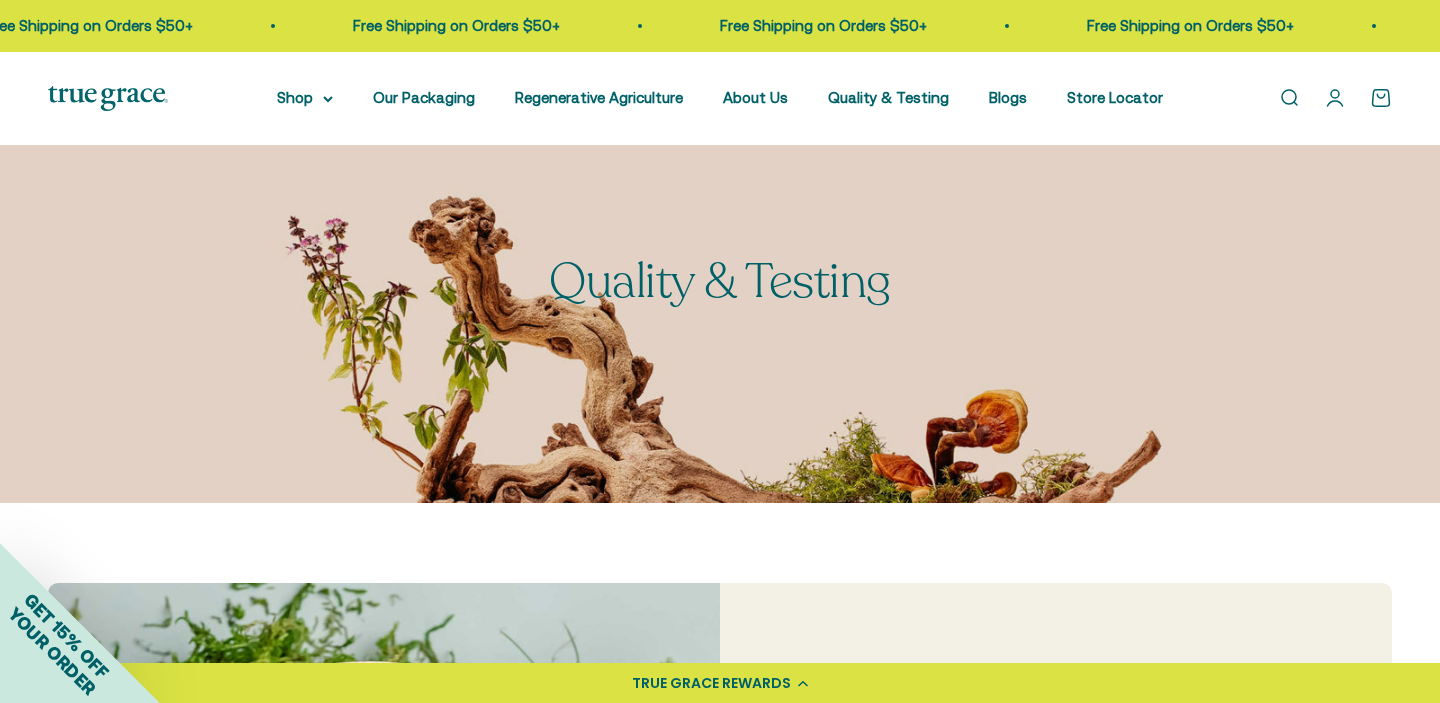 click on "Store Locator" at bounding box center [1115, 98] 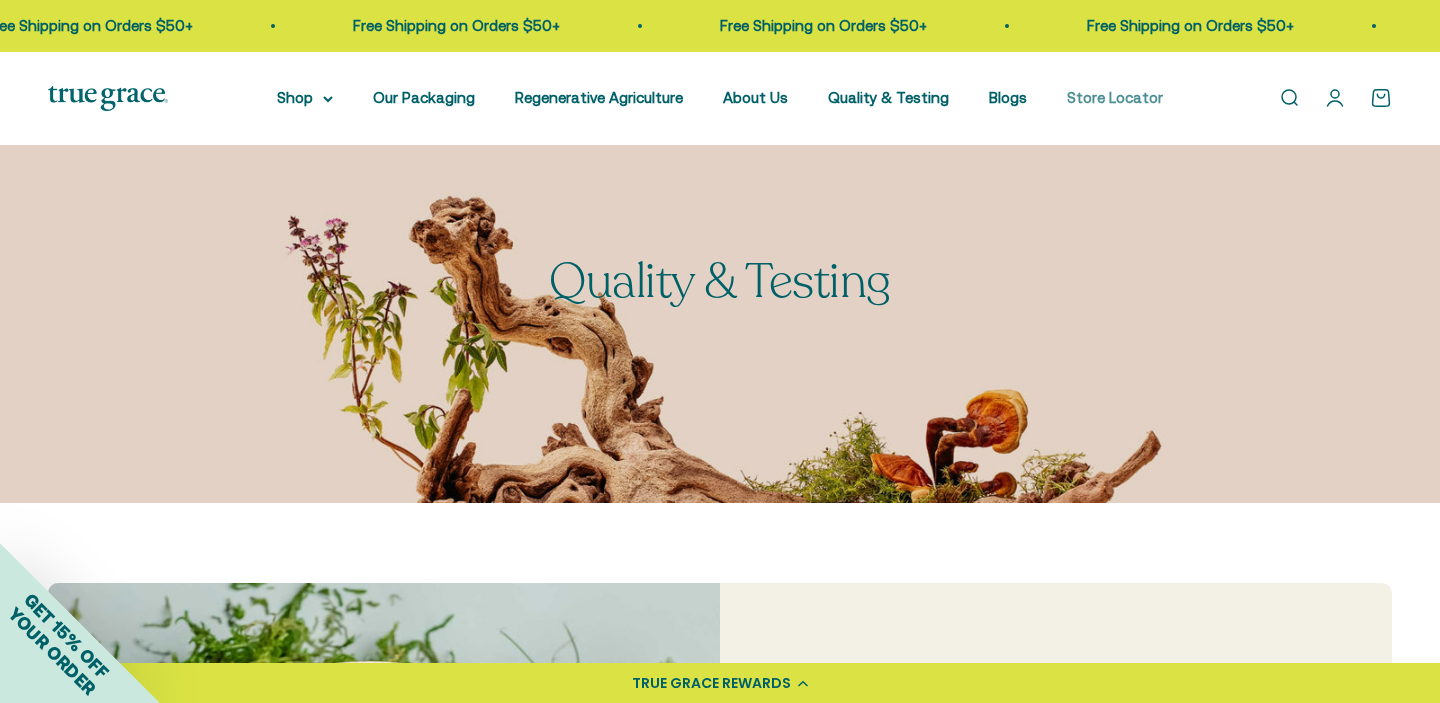 click on "Store Locator" at bounding box center (1115, 97) 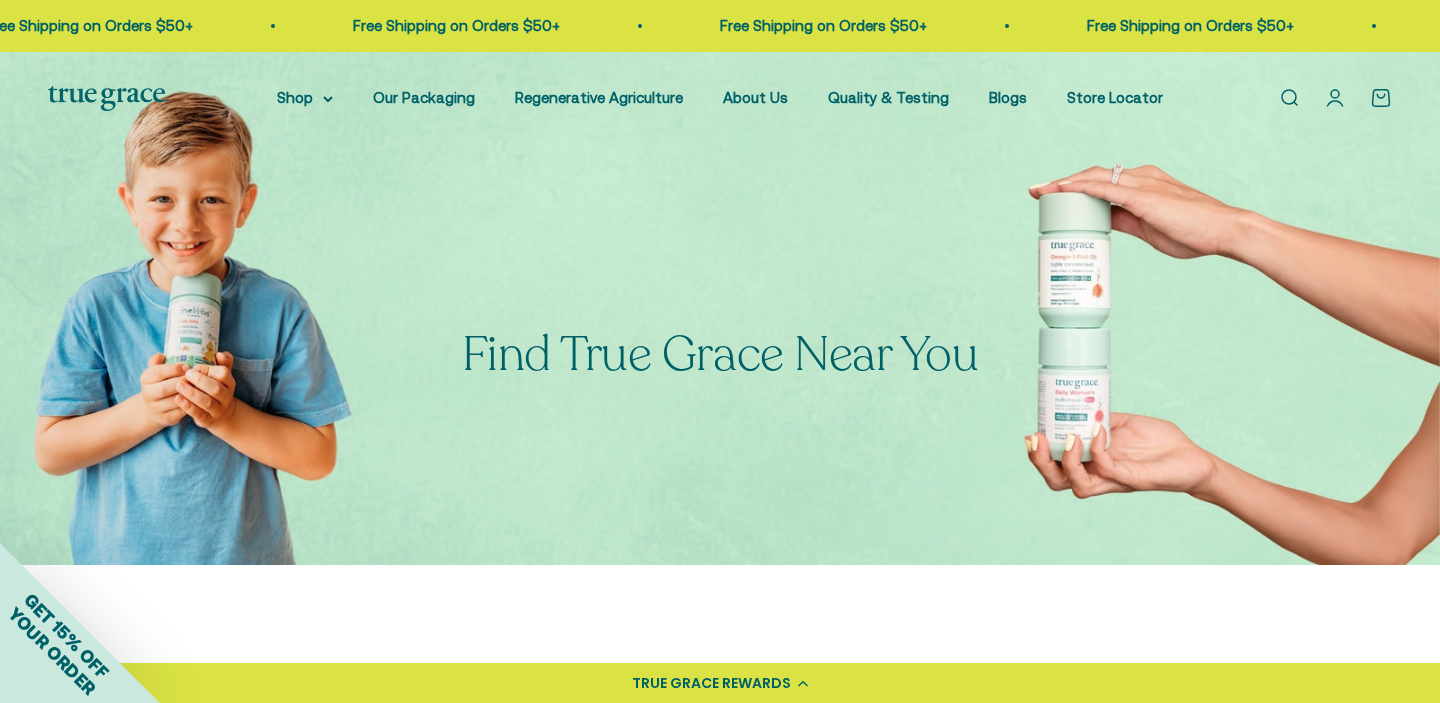 scroll, scrollTop: 0, scrollLeft: 0, axis: both 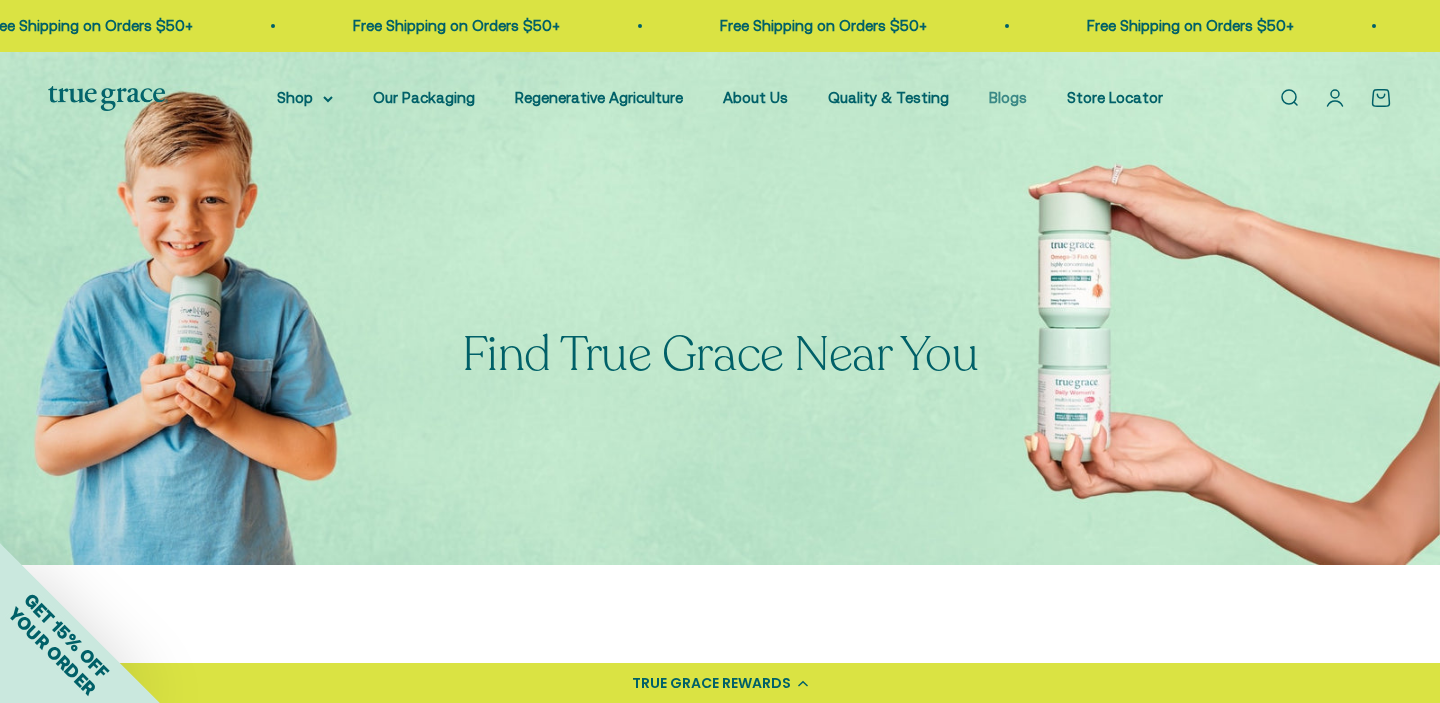 click on "Blogs" at bounding box center (1008, 97) 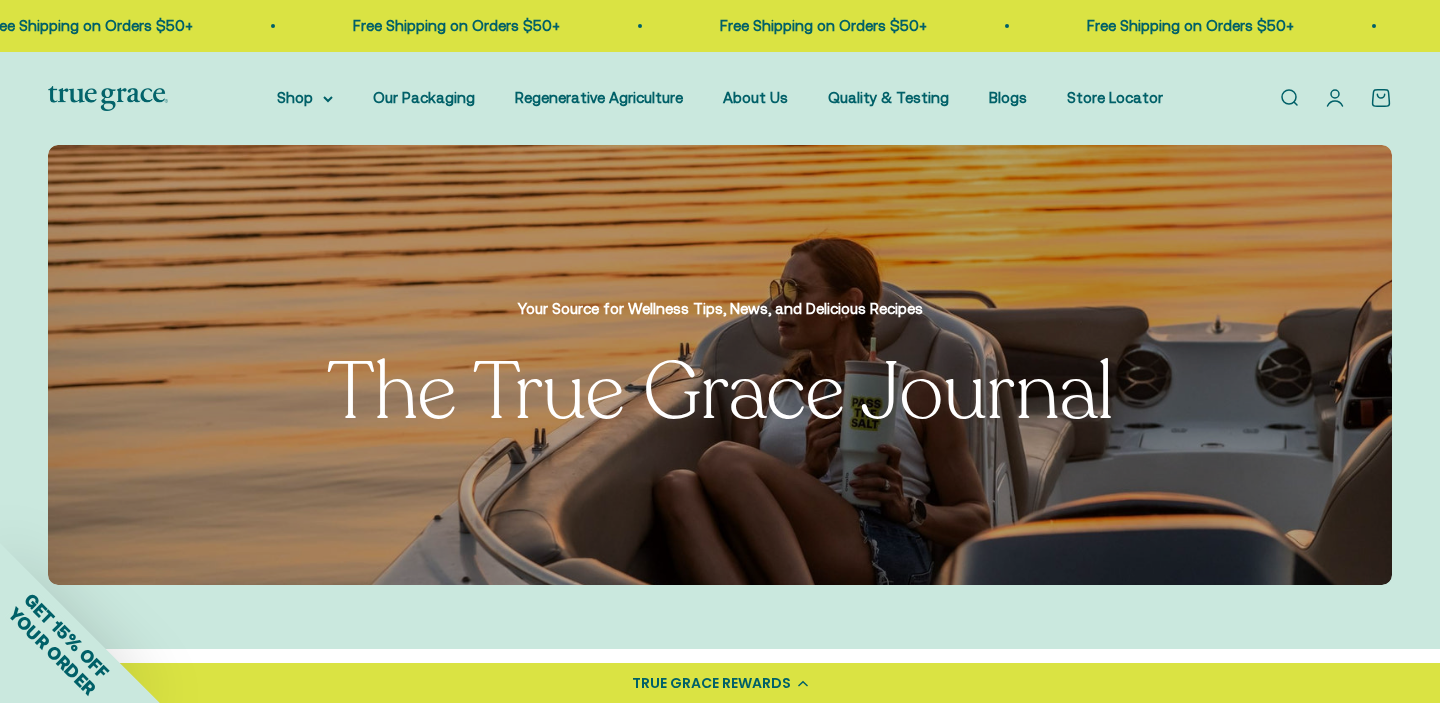 scroll, scrollTop: 0, scrollLeft: 0, axis: both 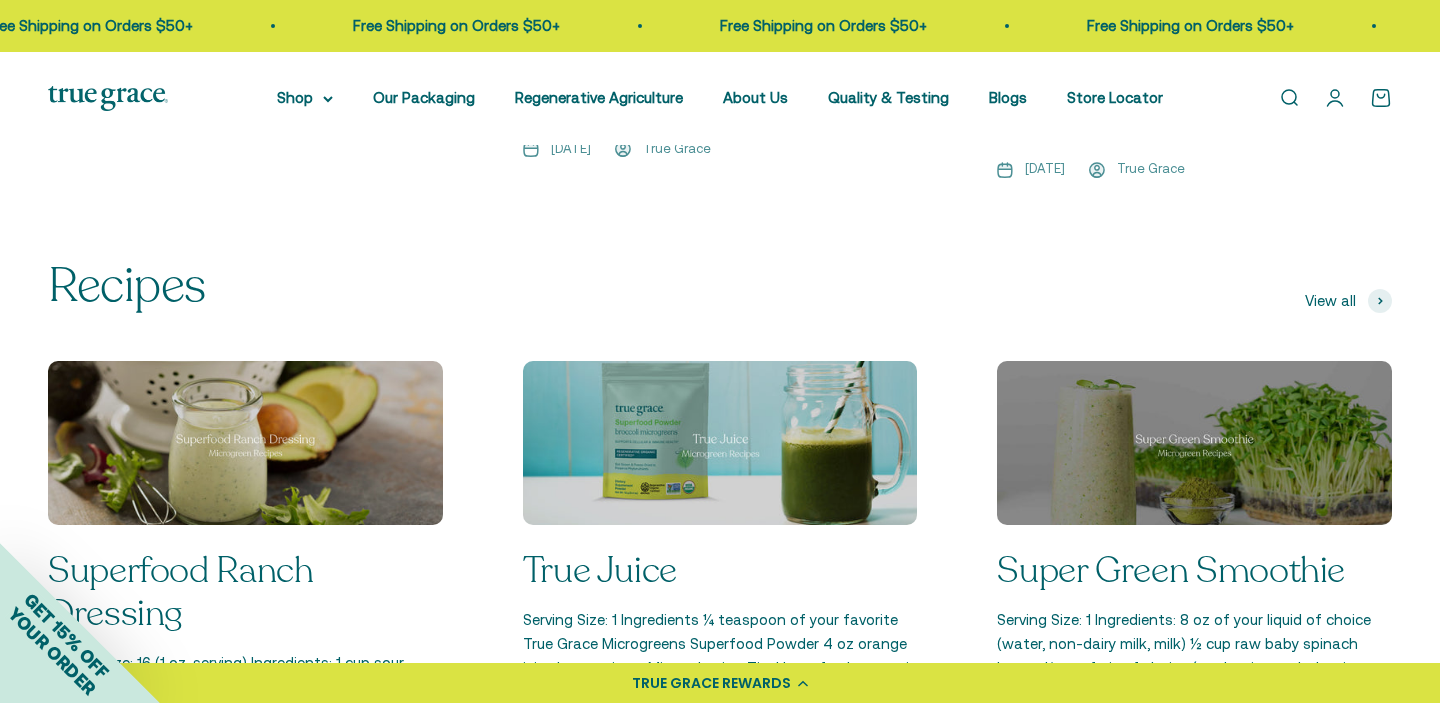 click at bounding box center [720, 443] 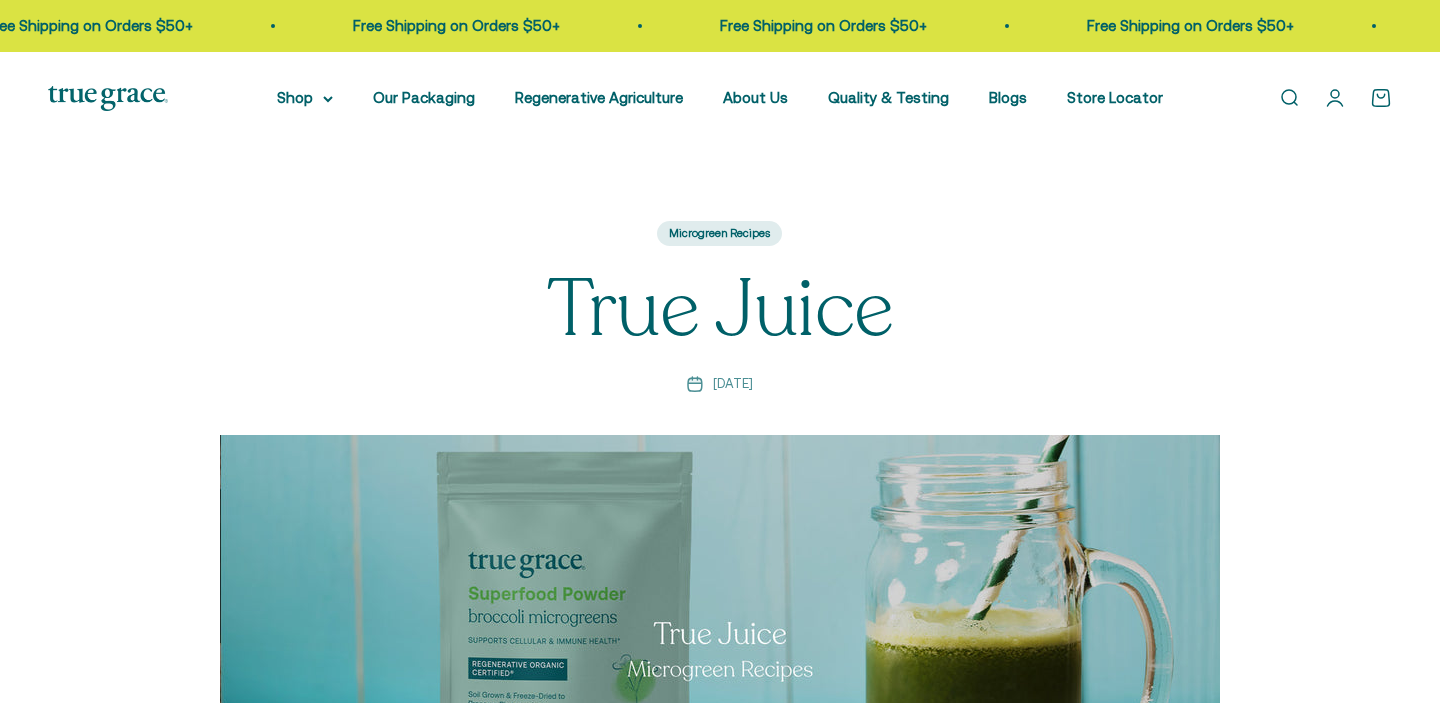 scroll, scrollTop: 0, scrollLeft: 0, axis: both 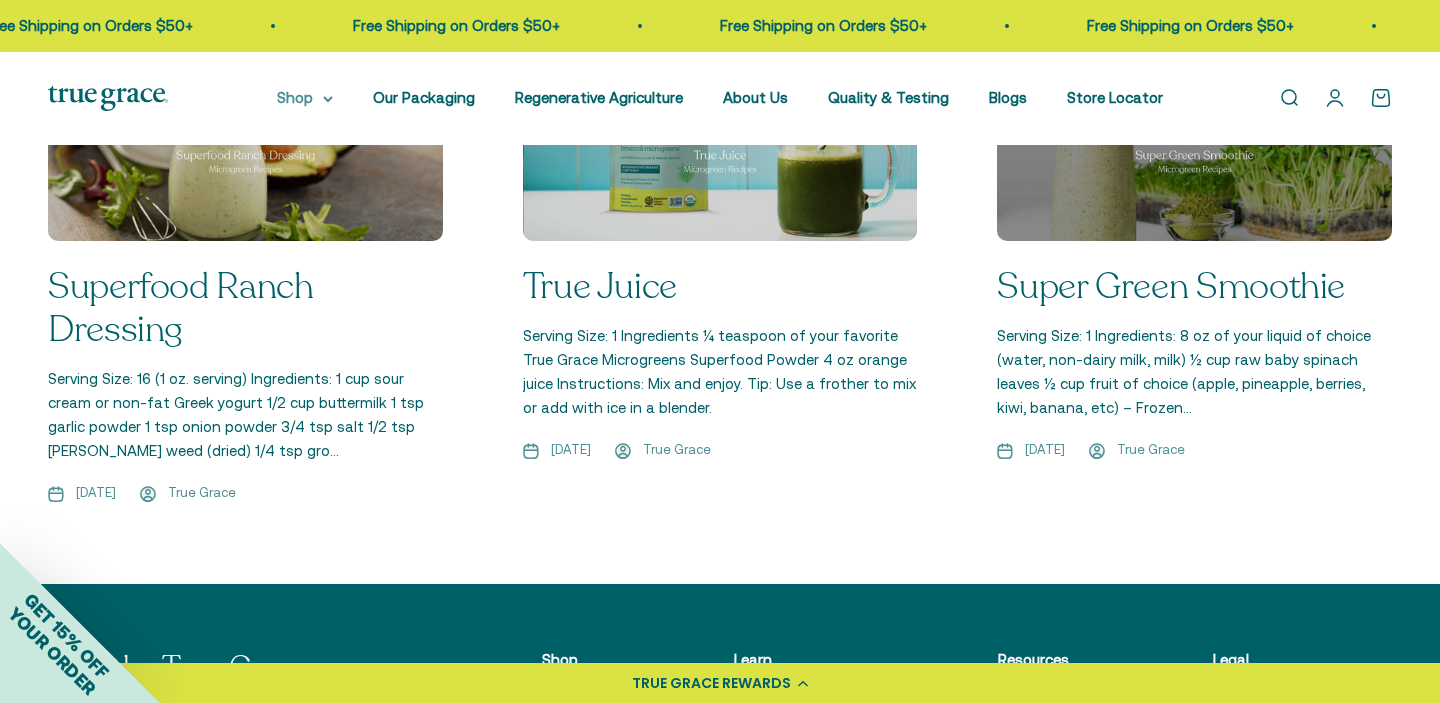 click on "Shop" at bounding box center (305, 98) 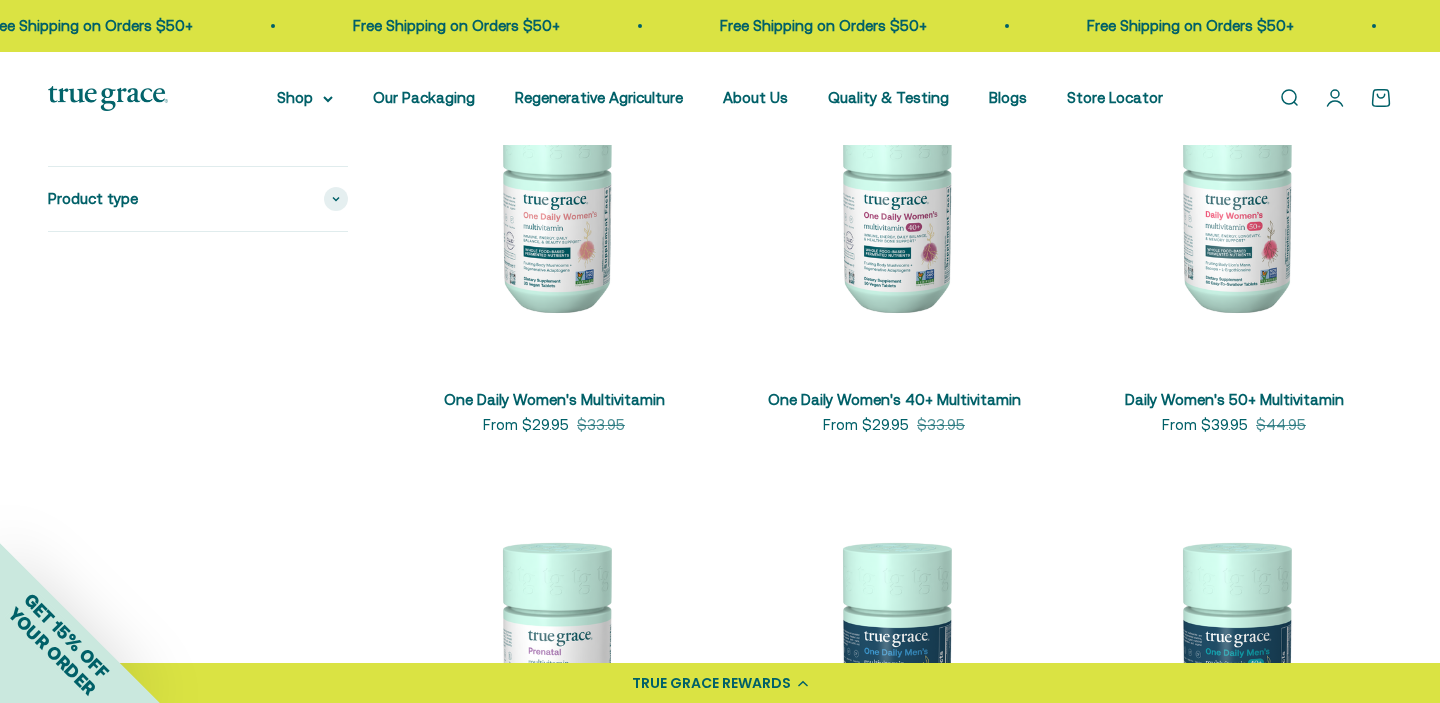 scroll, scrollTop: 0, scrollLeft: 0, axis: both 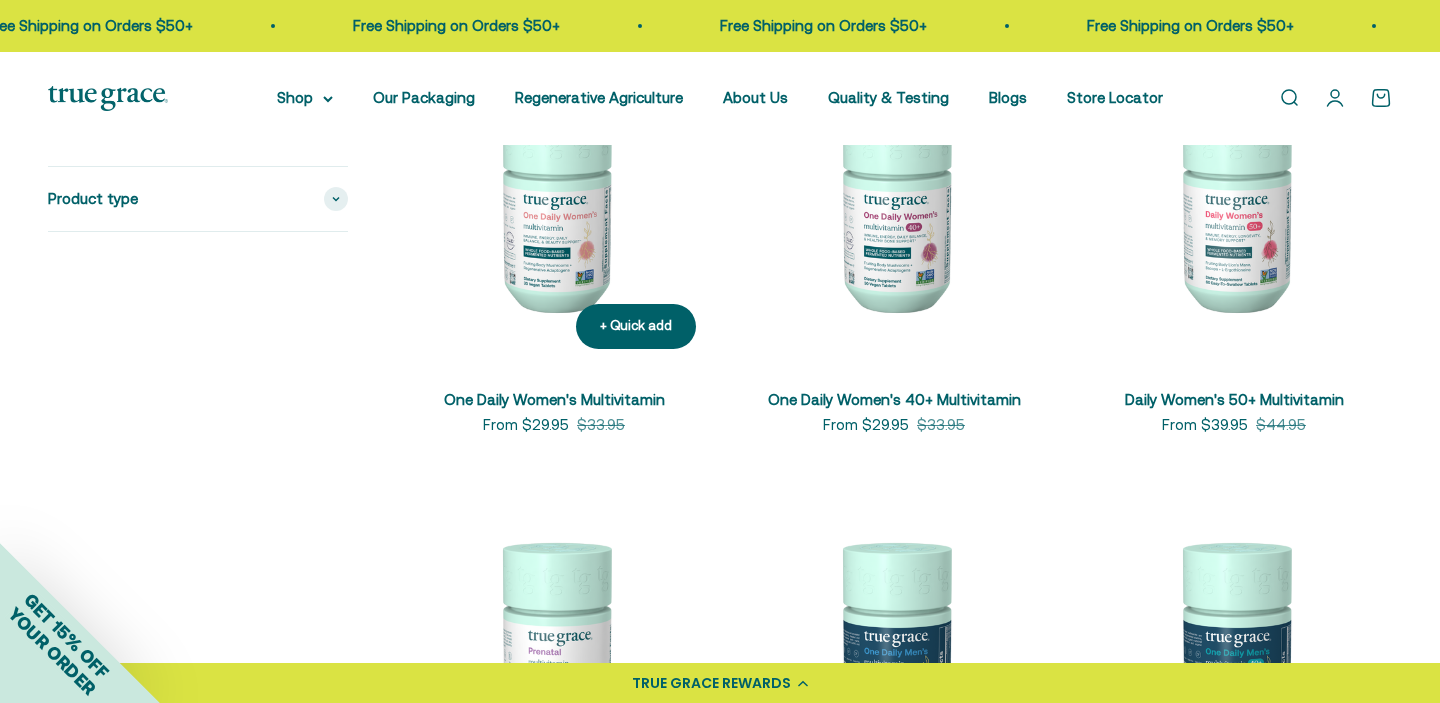 click at bounding box center (554, 207) 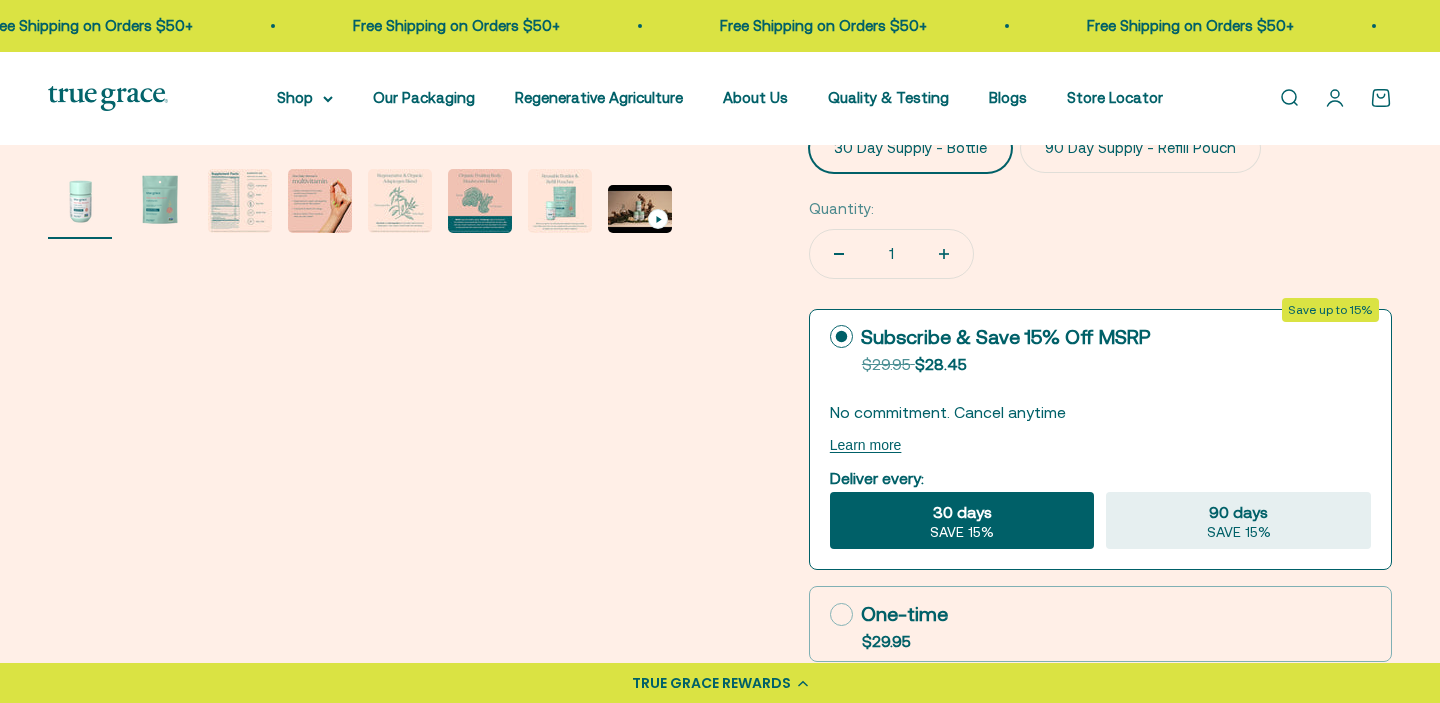 scroll, scrollTop: 0, scrollLeft: 0, axis: both 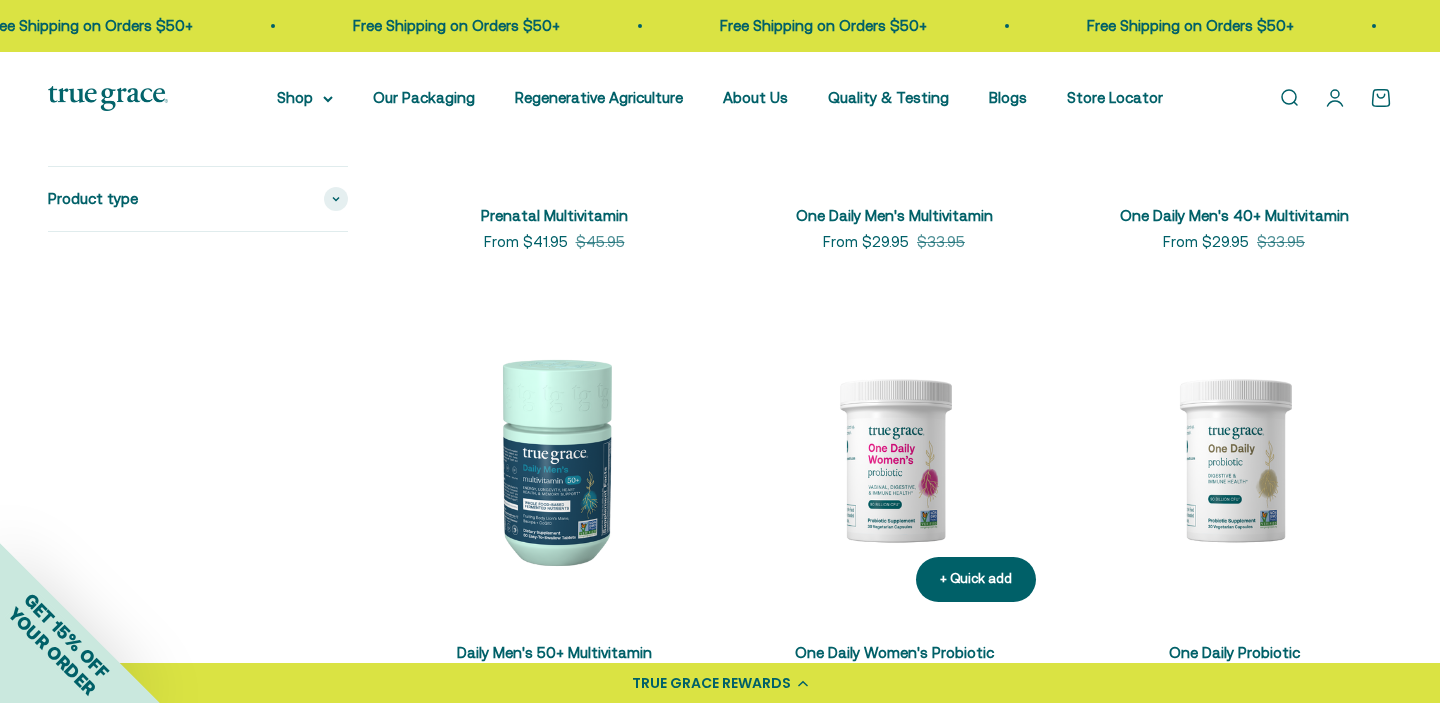 click at bounding box center (894, 460) 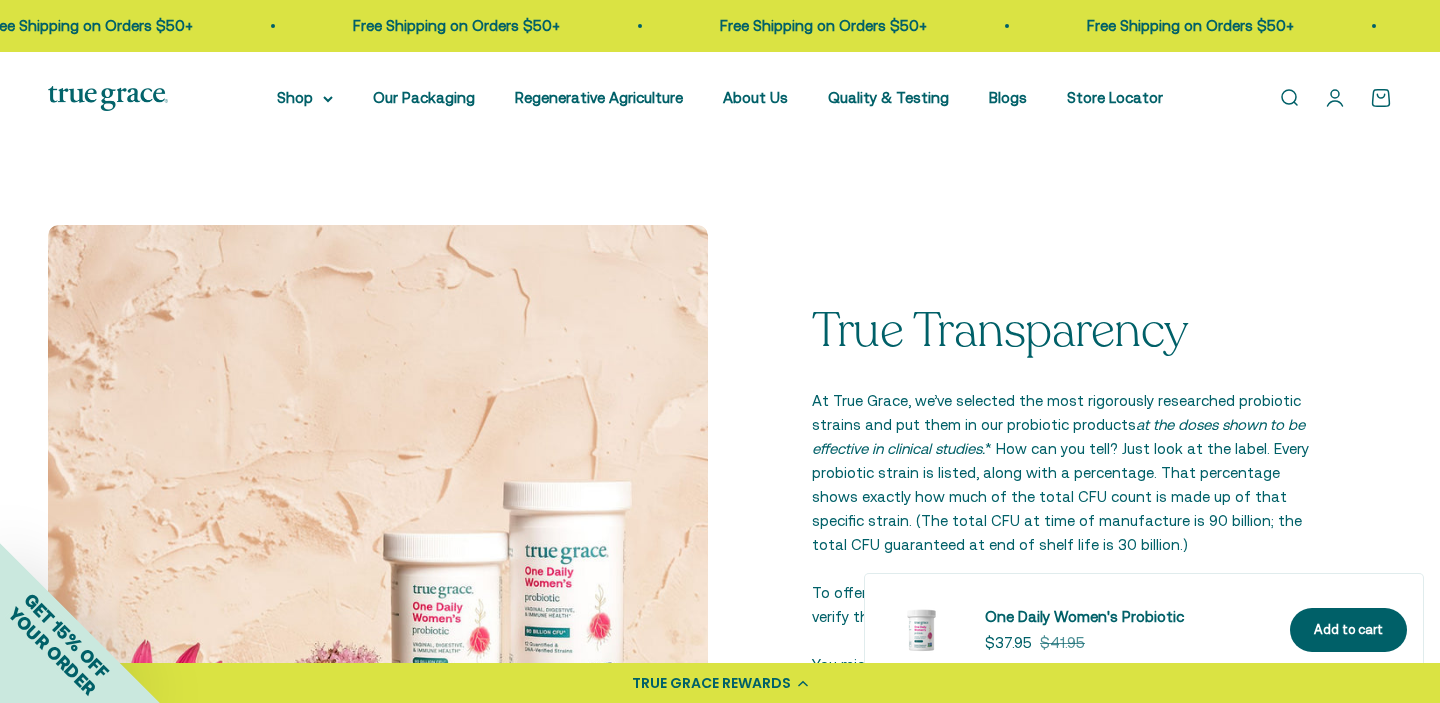 scroll, scrollTop: 0, scrollLeft: 0, axis: both 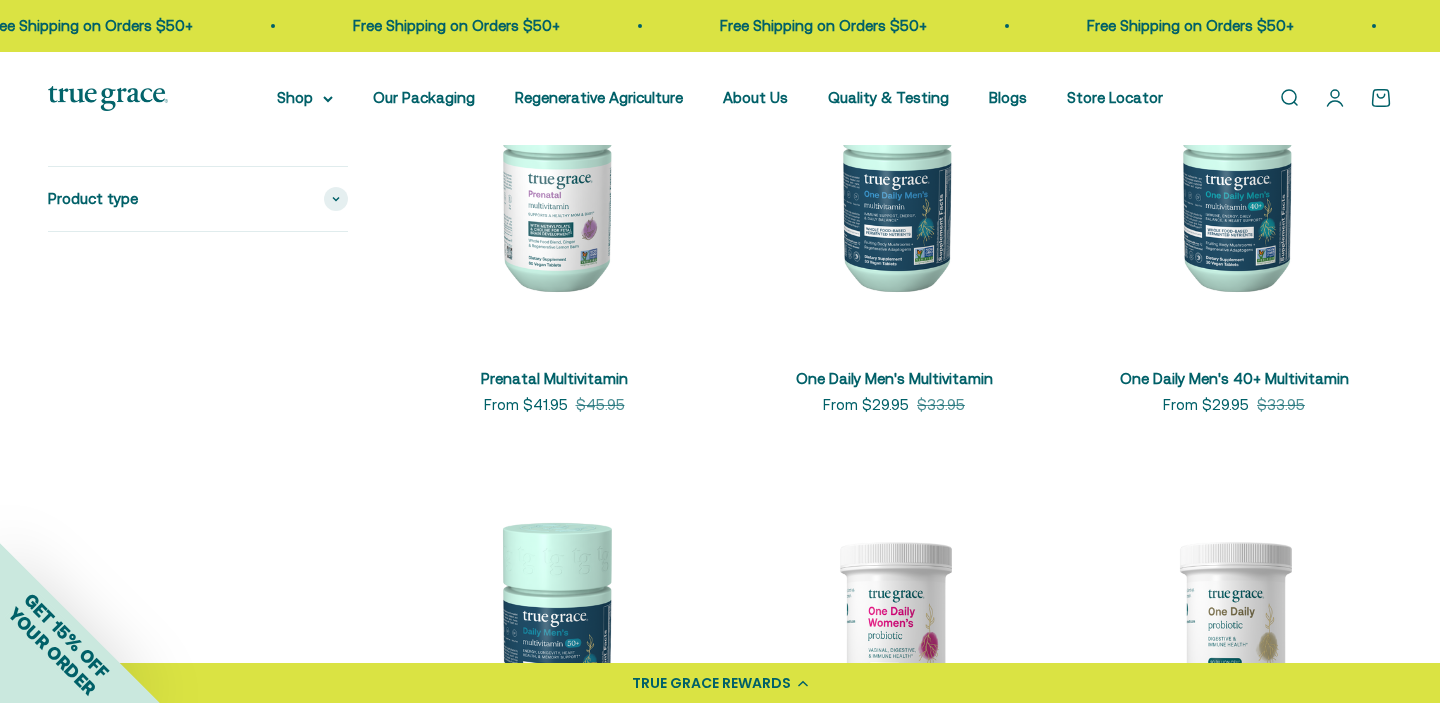 click at bounding box center [554, 623] 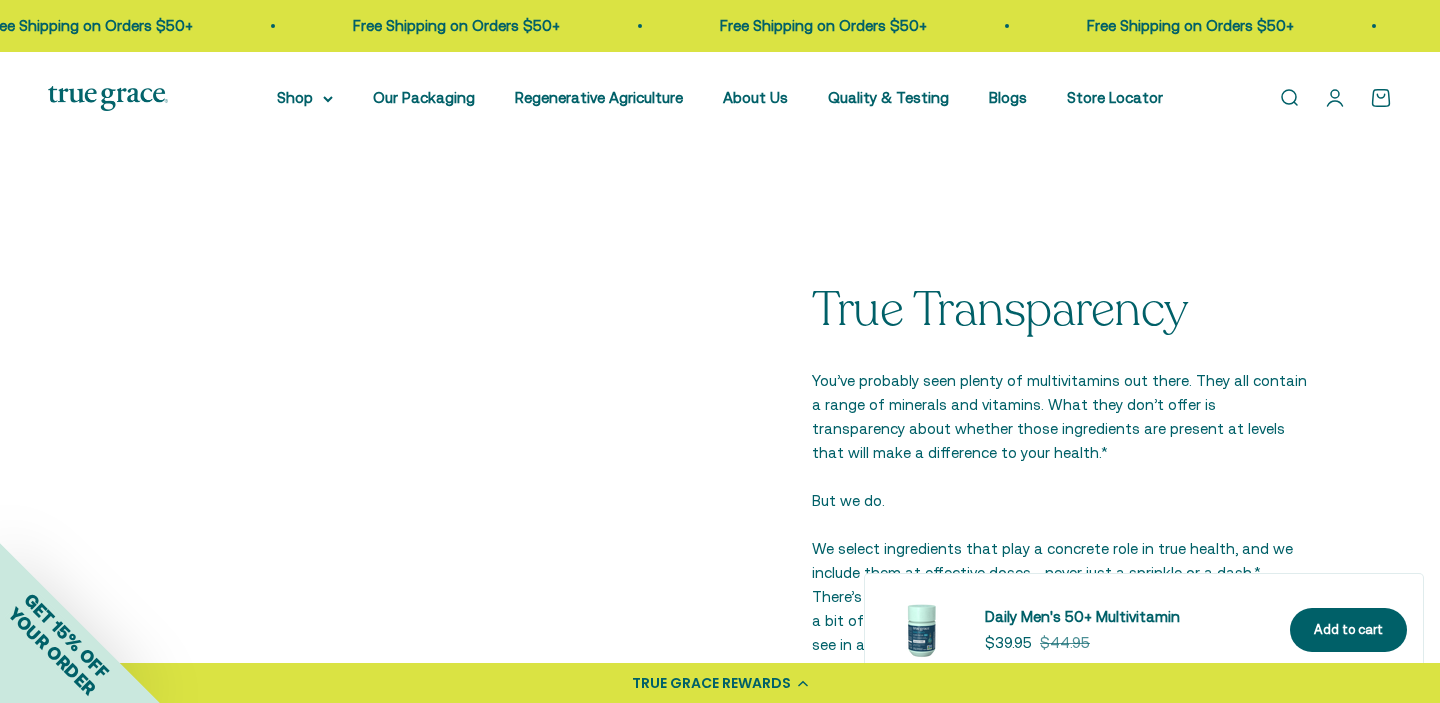scroll, scrollTop: 2780, scrollLeft: 0, axis: vertical 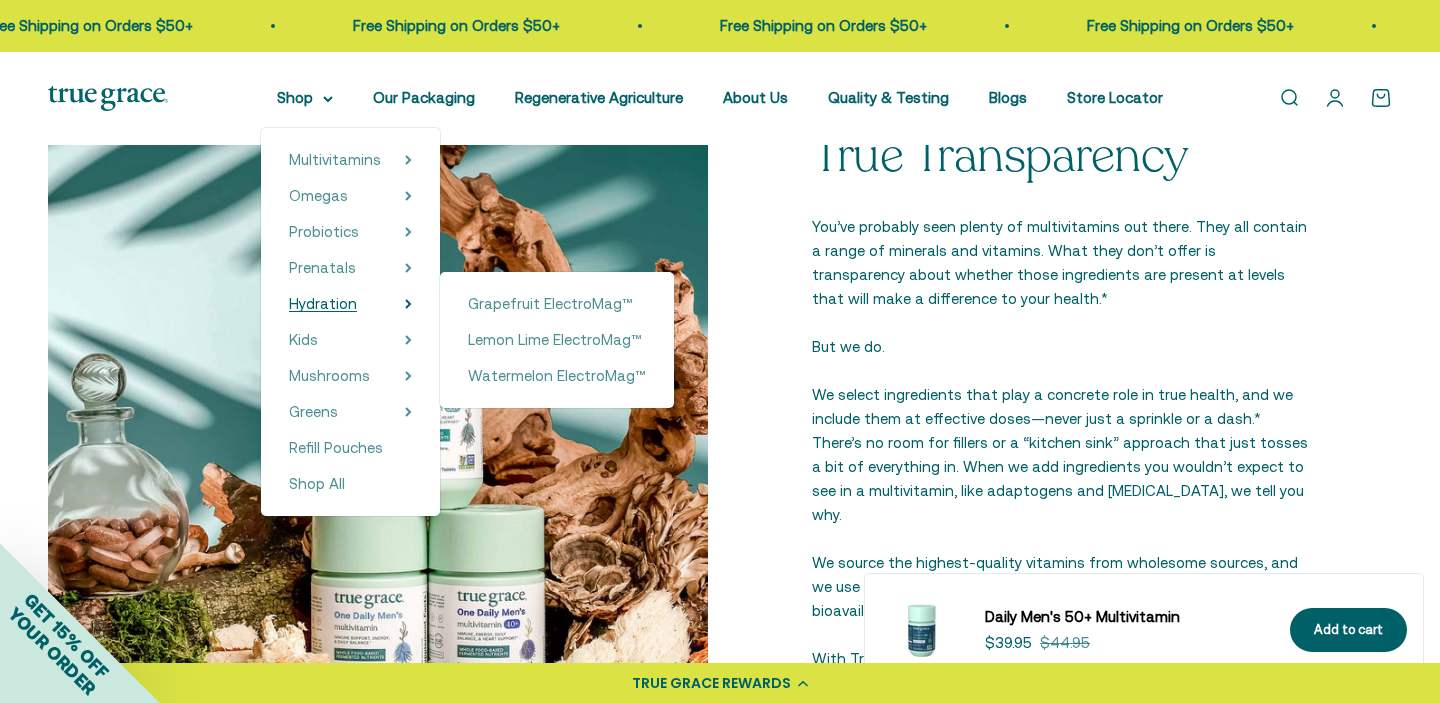 click on "Hydration" at bounding box center [323, 303] 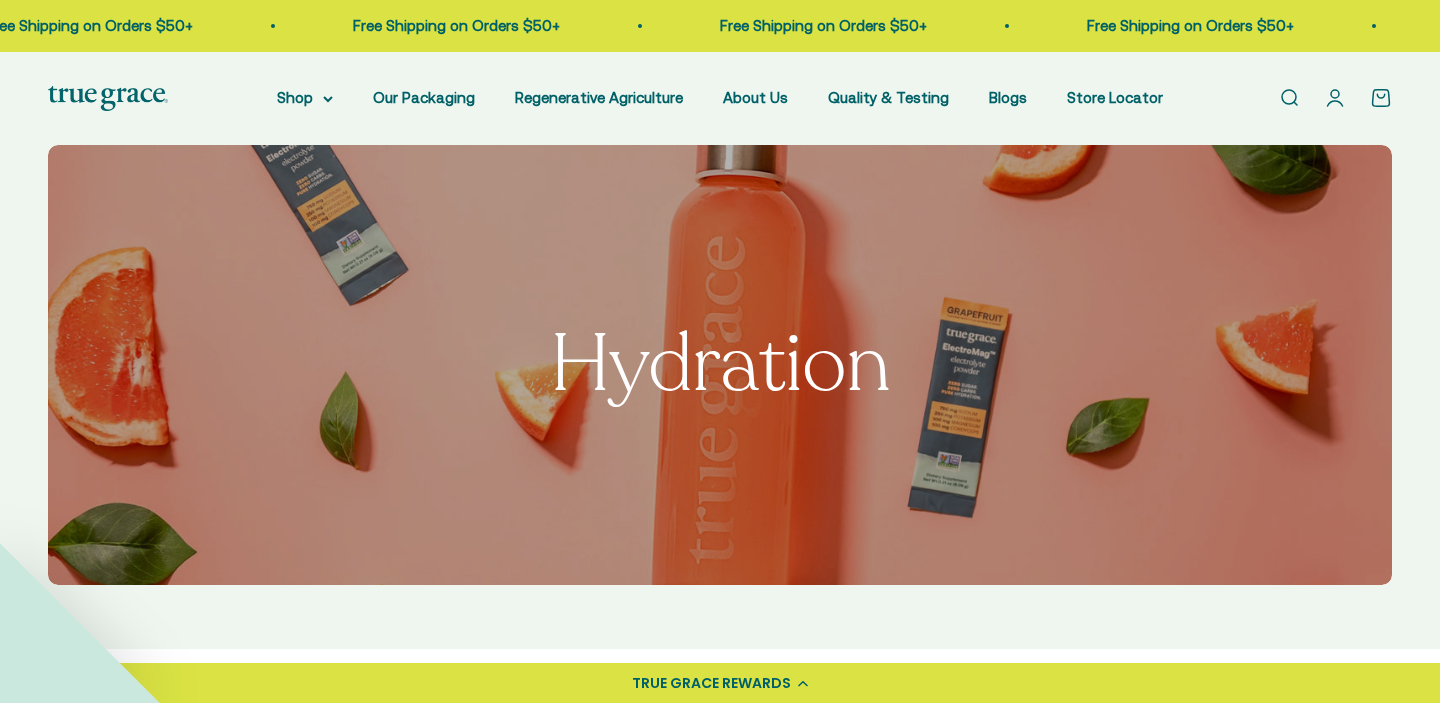 scroll, scrollTop: 0, scrollLeft: 0, axis: both 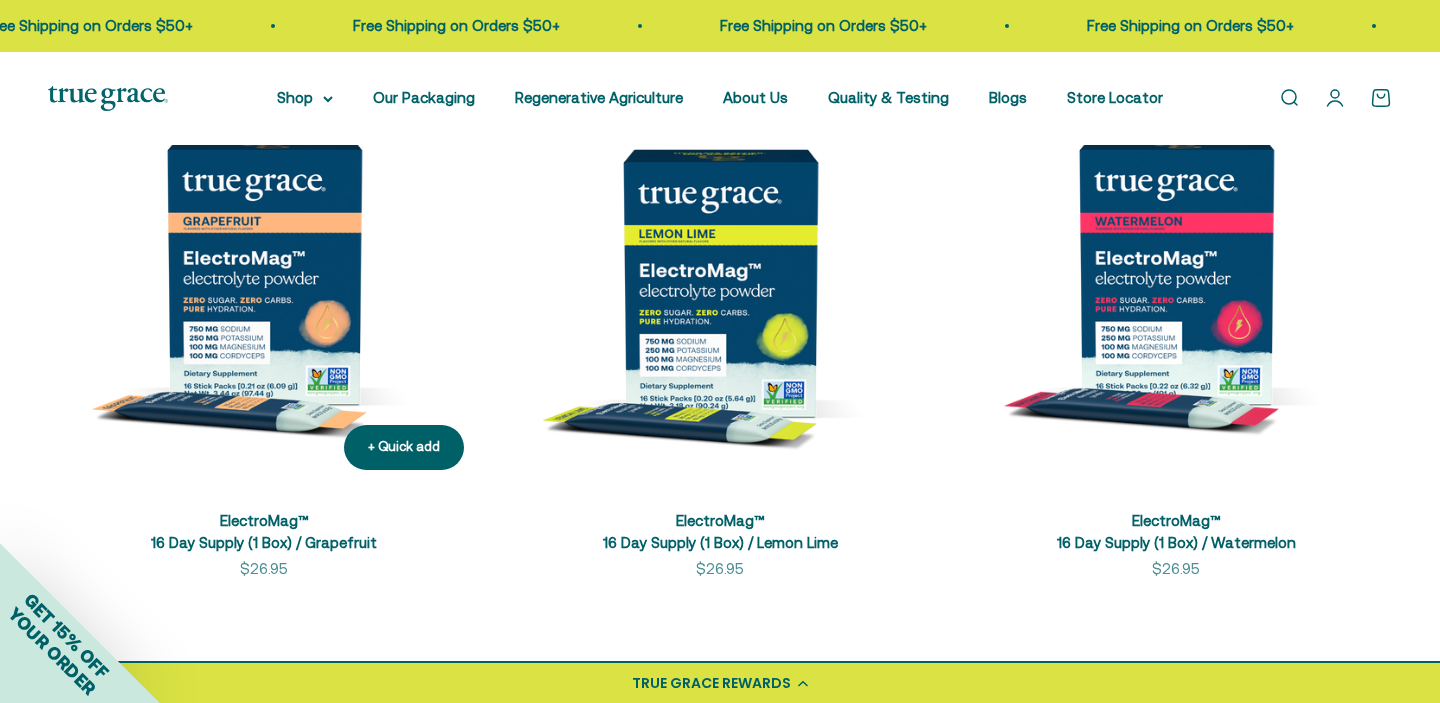 click at bounding box center (264, 270) 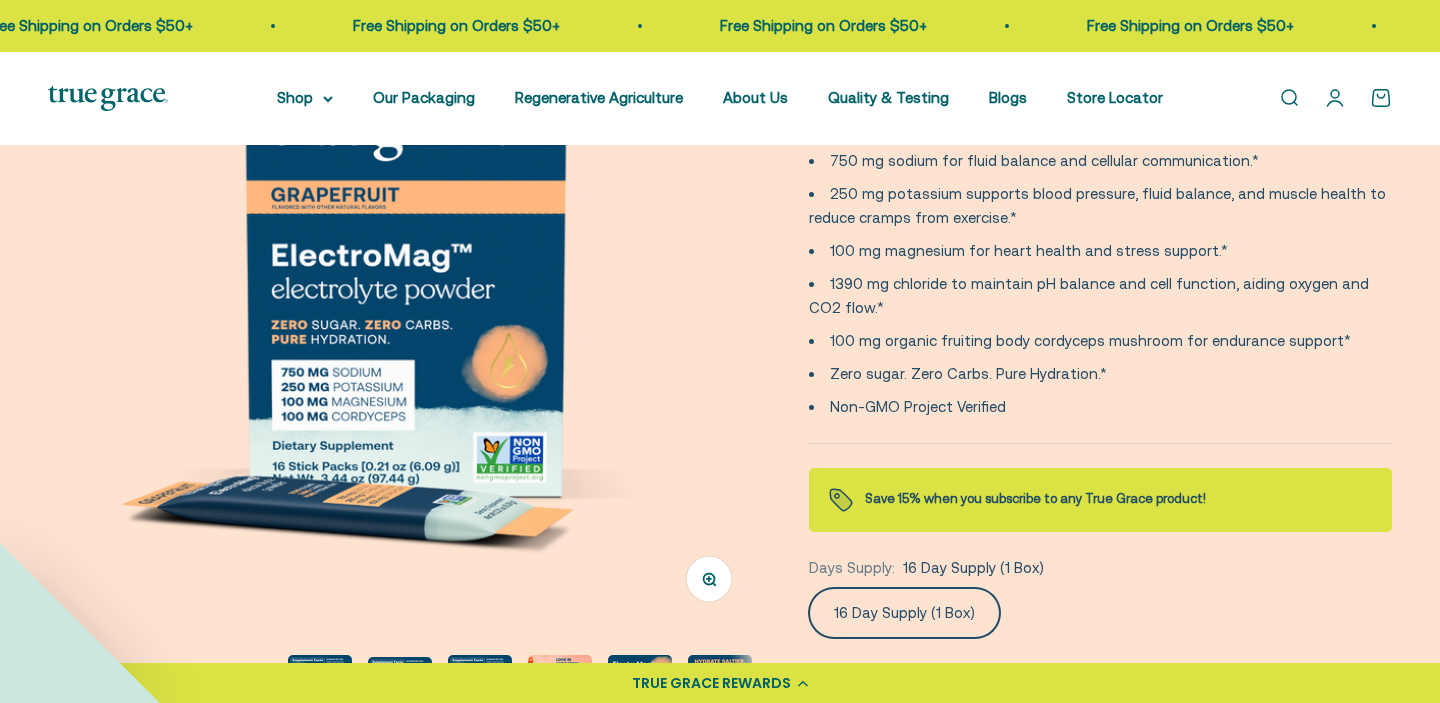 scroll, scrollTop: 0, scrollLeft: 0, axis: both 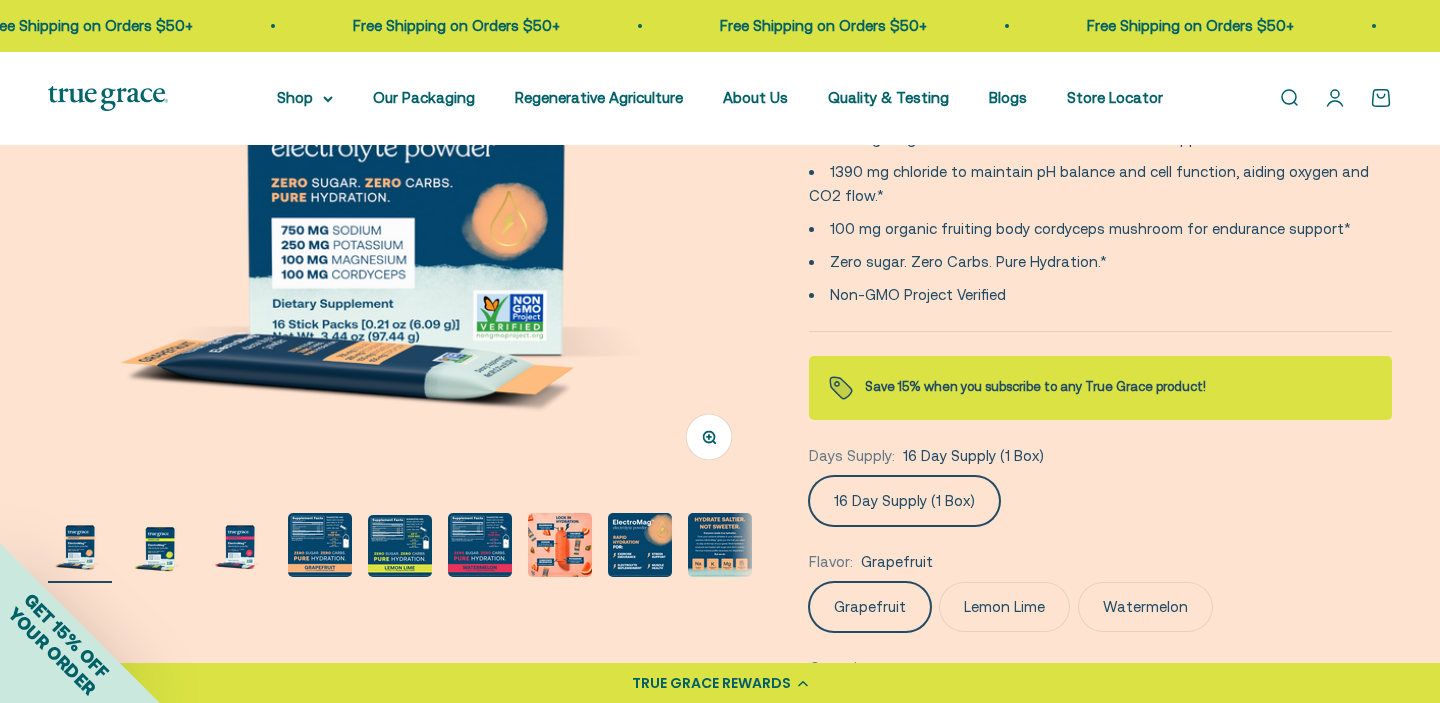 click at bounding box center (640, 545) 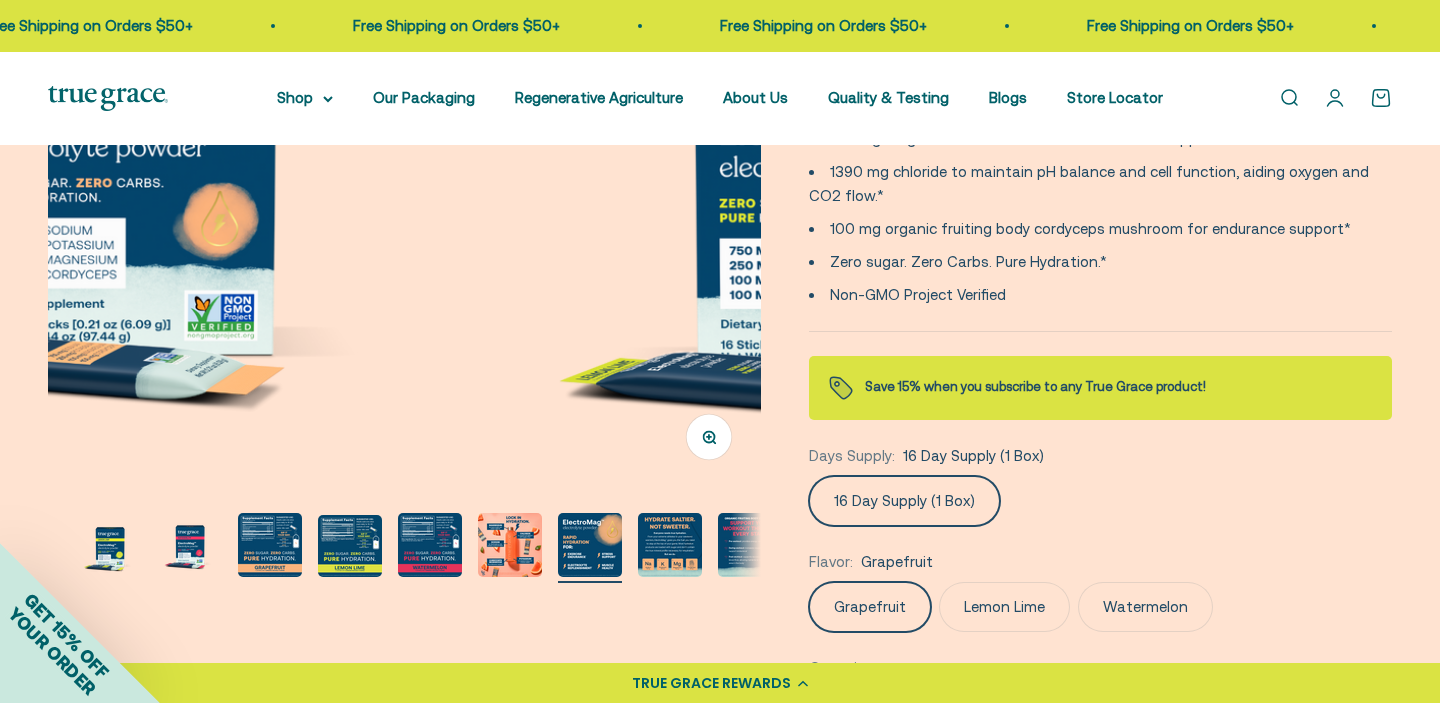scroll, scrollTop: 0, scrollLeft: 1195, axis: horizontal 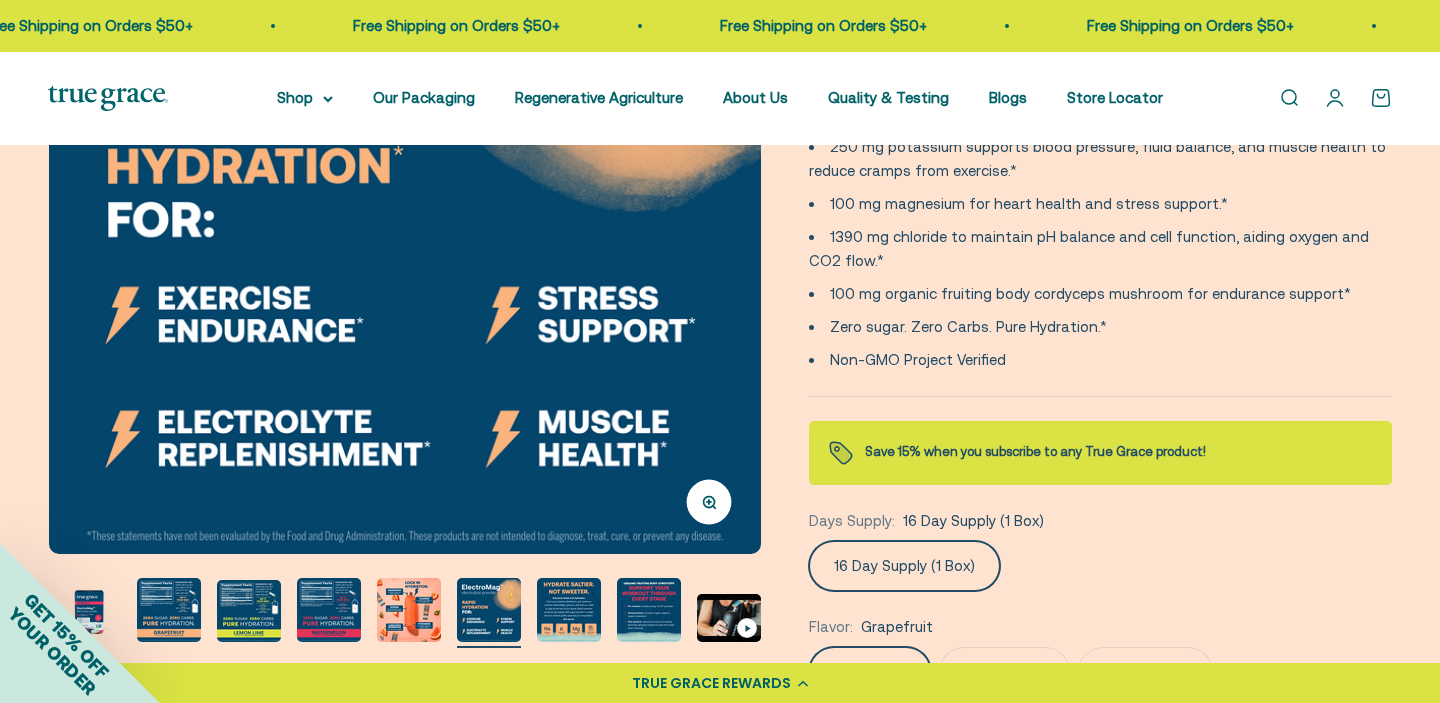 click at bounding box center [649, 610] 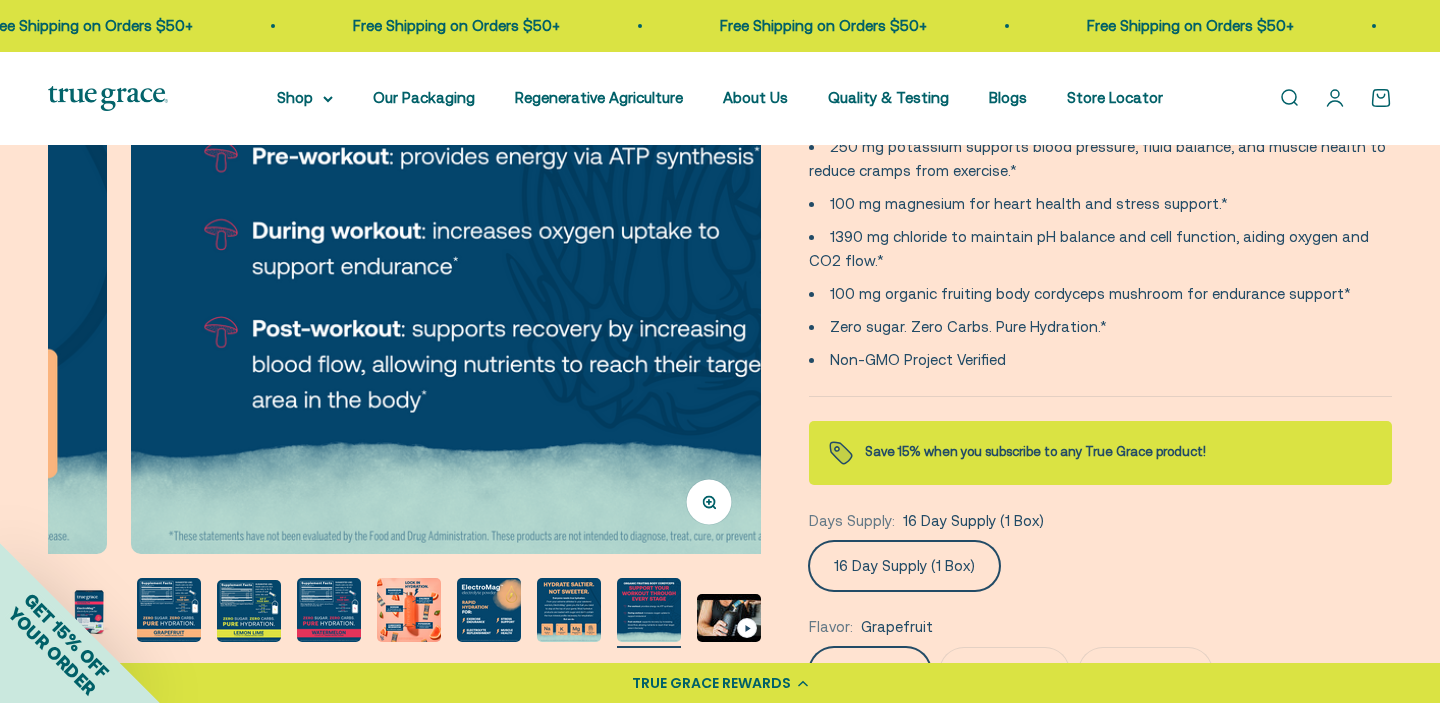 scroll, scrollTop: 0, scrollLeft: 6631, axis: horizontal 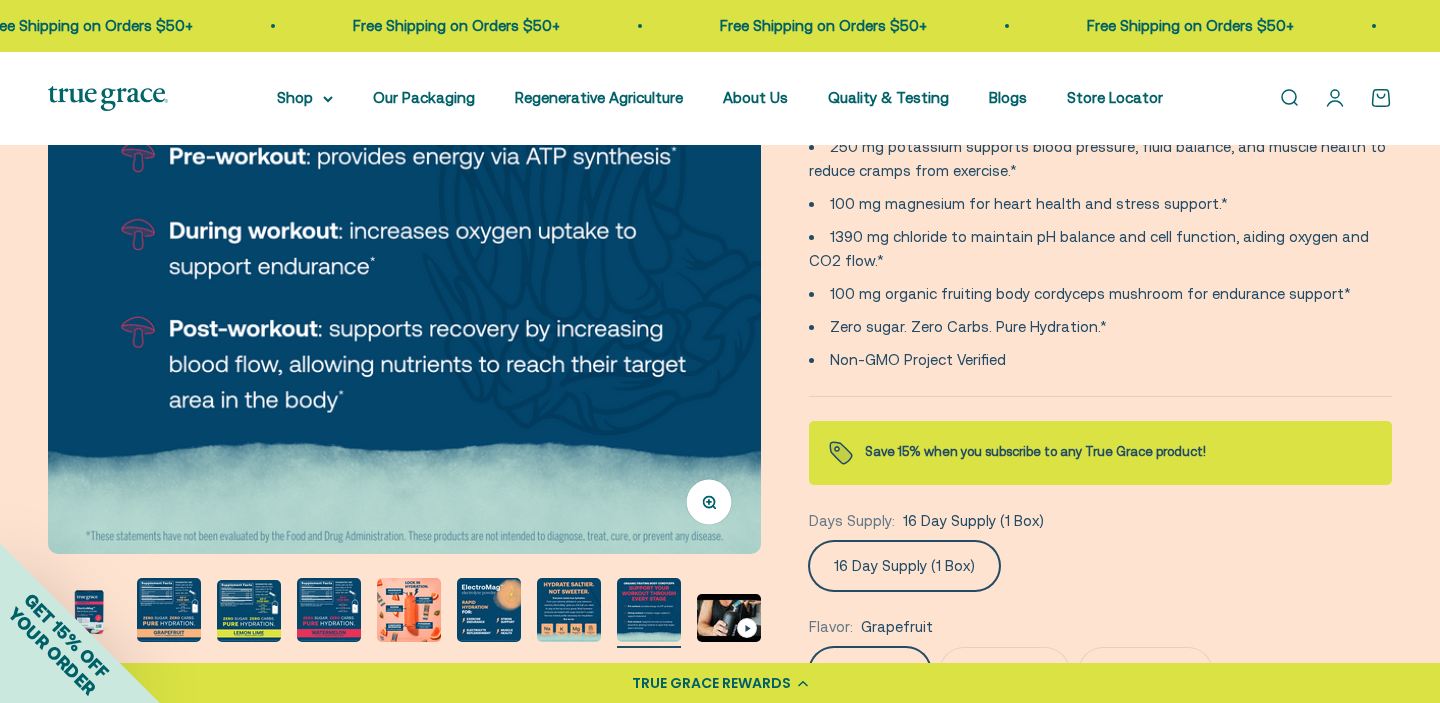 click at bounding box center (569, 610) 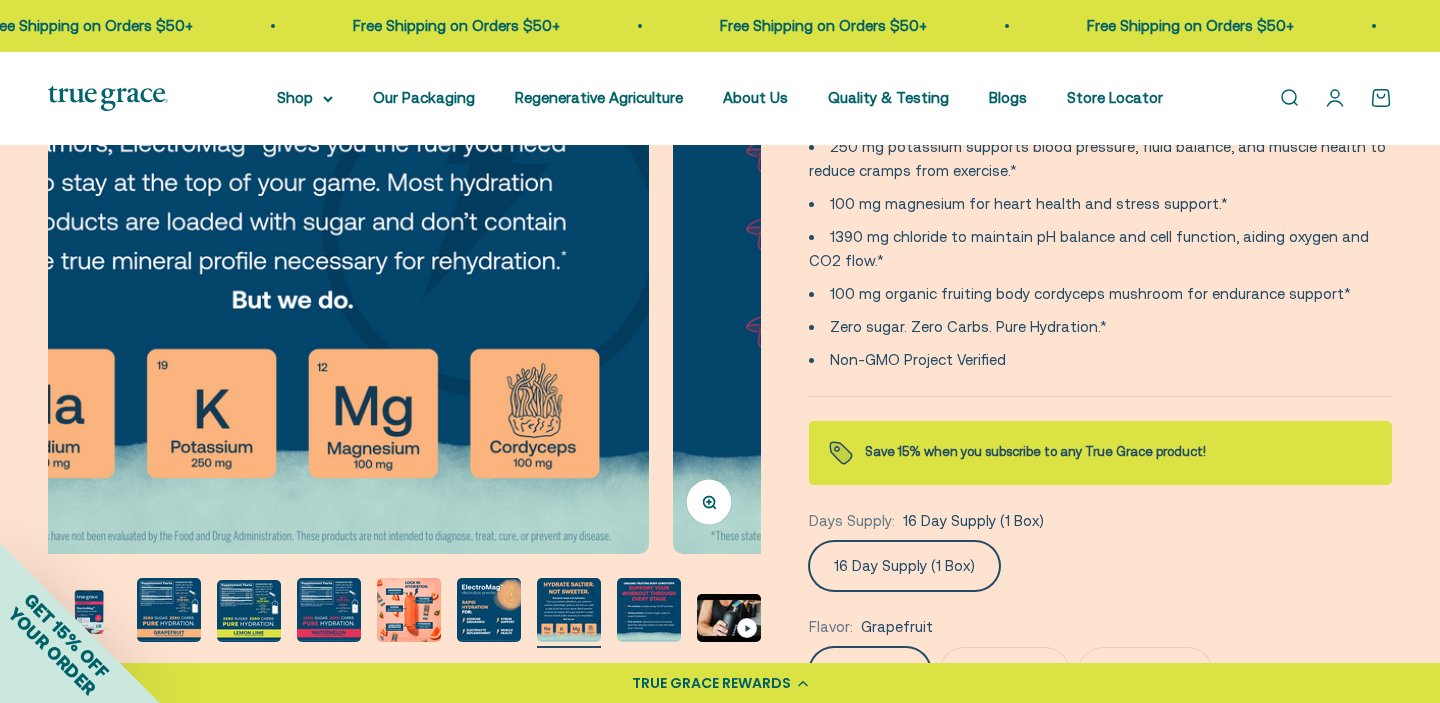 scroll, scrollTop: 0, scrollLeft: 5894, axis: horizontal 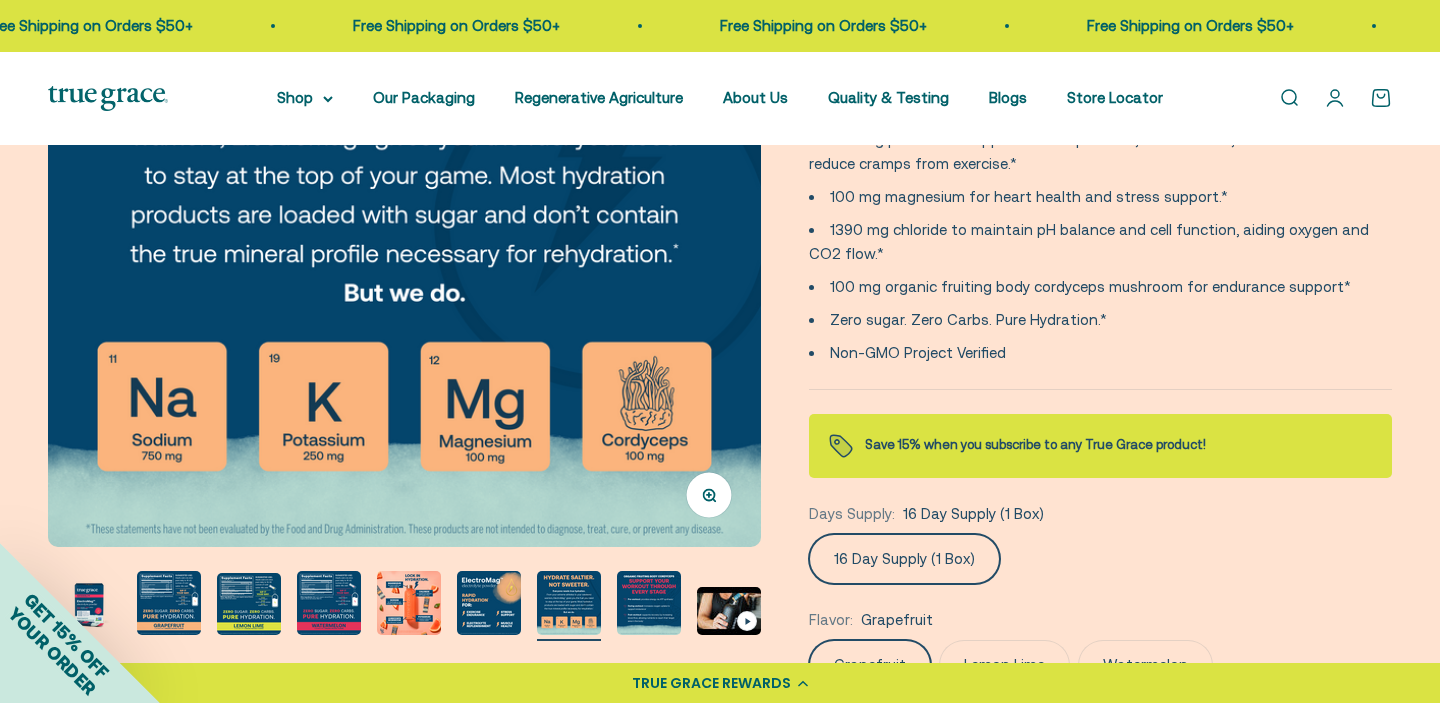 click at bounding box center (329, 603) 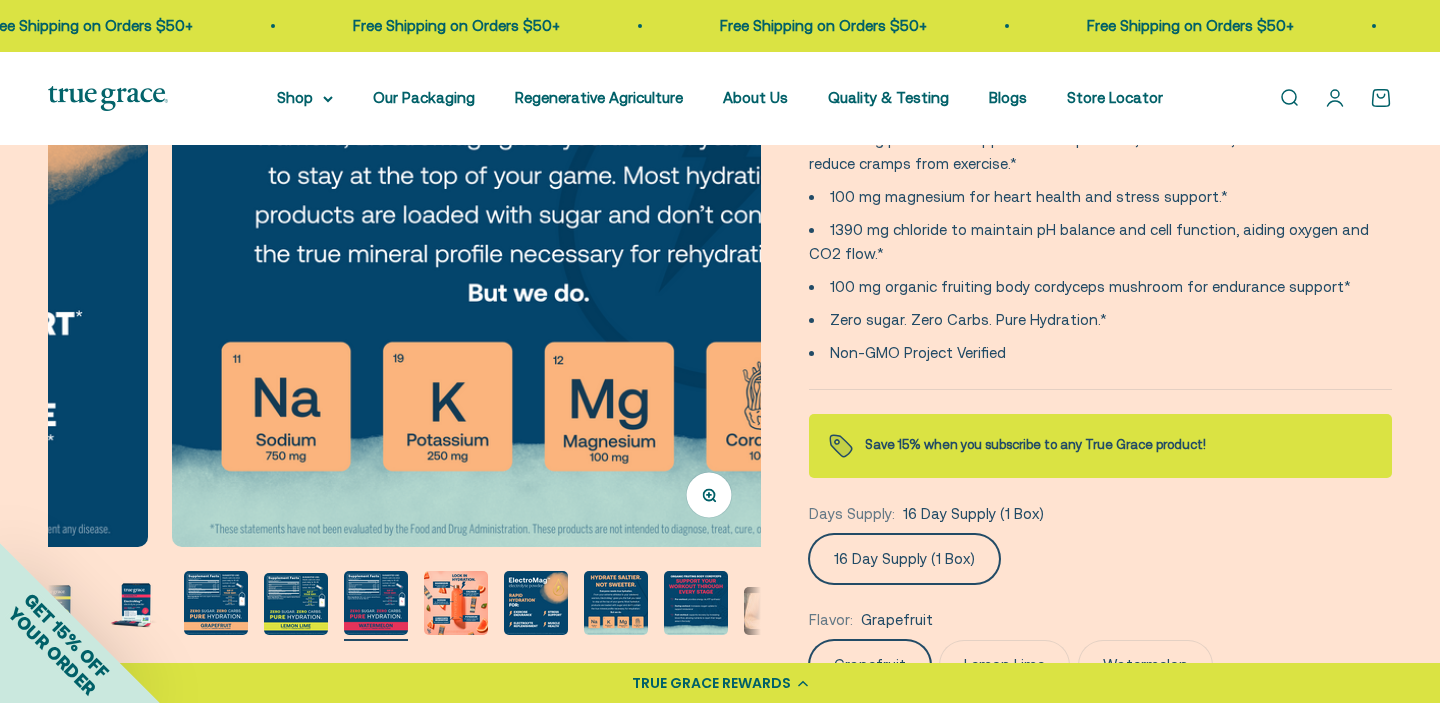 scroll, scrollTop: 0, scrollLeft: 5382, axis: horizontal 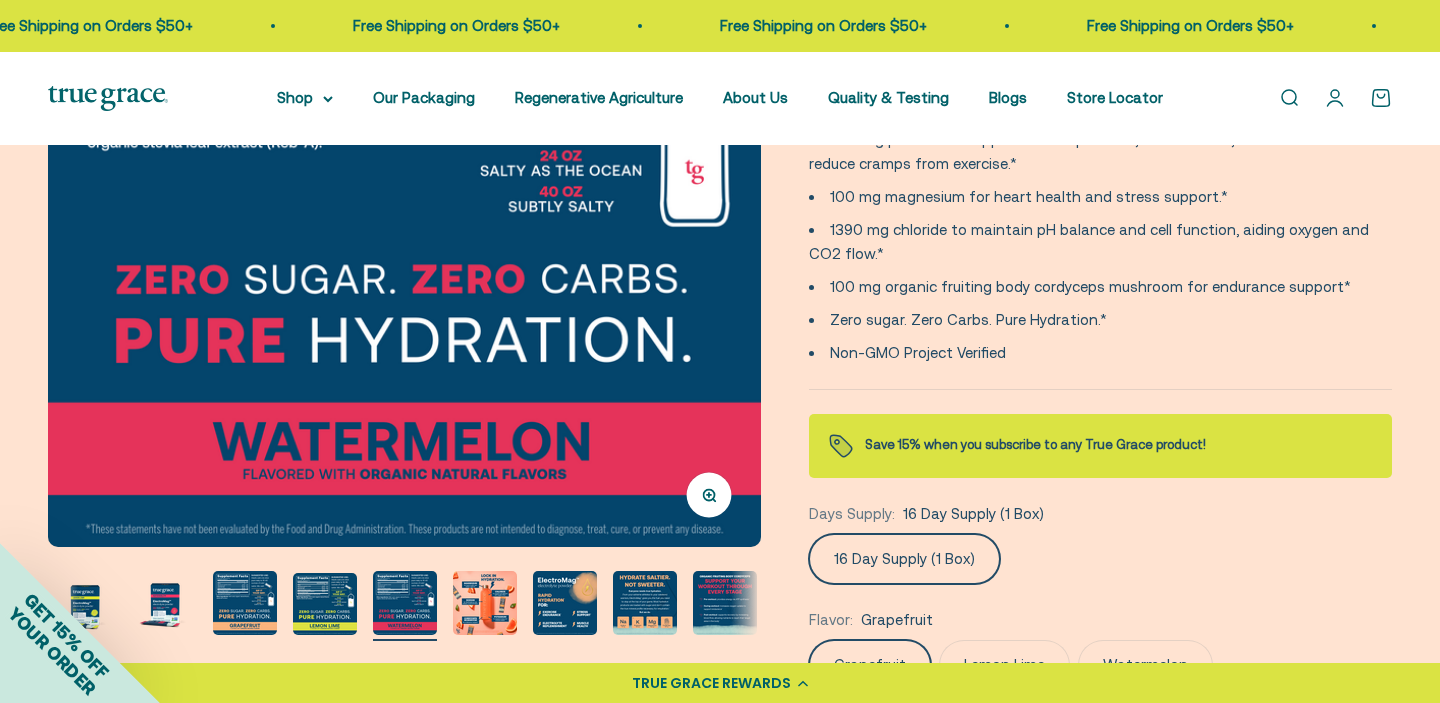 click at bounding box center (245, 603) 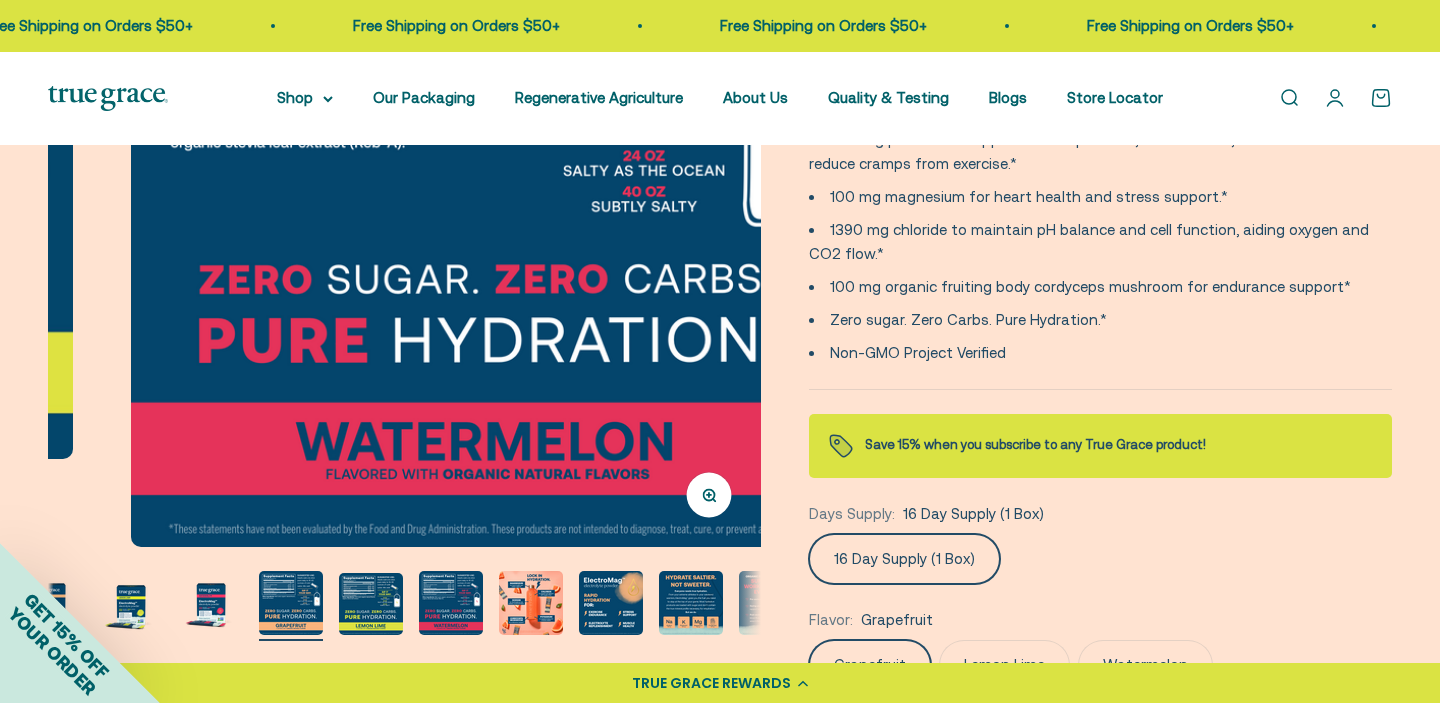 scroll, scrollTop: 0, scrollLeft: 3342, axis: horizontal 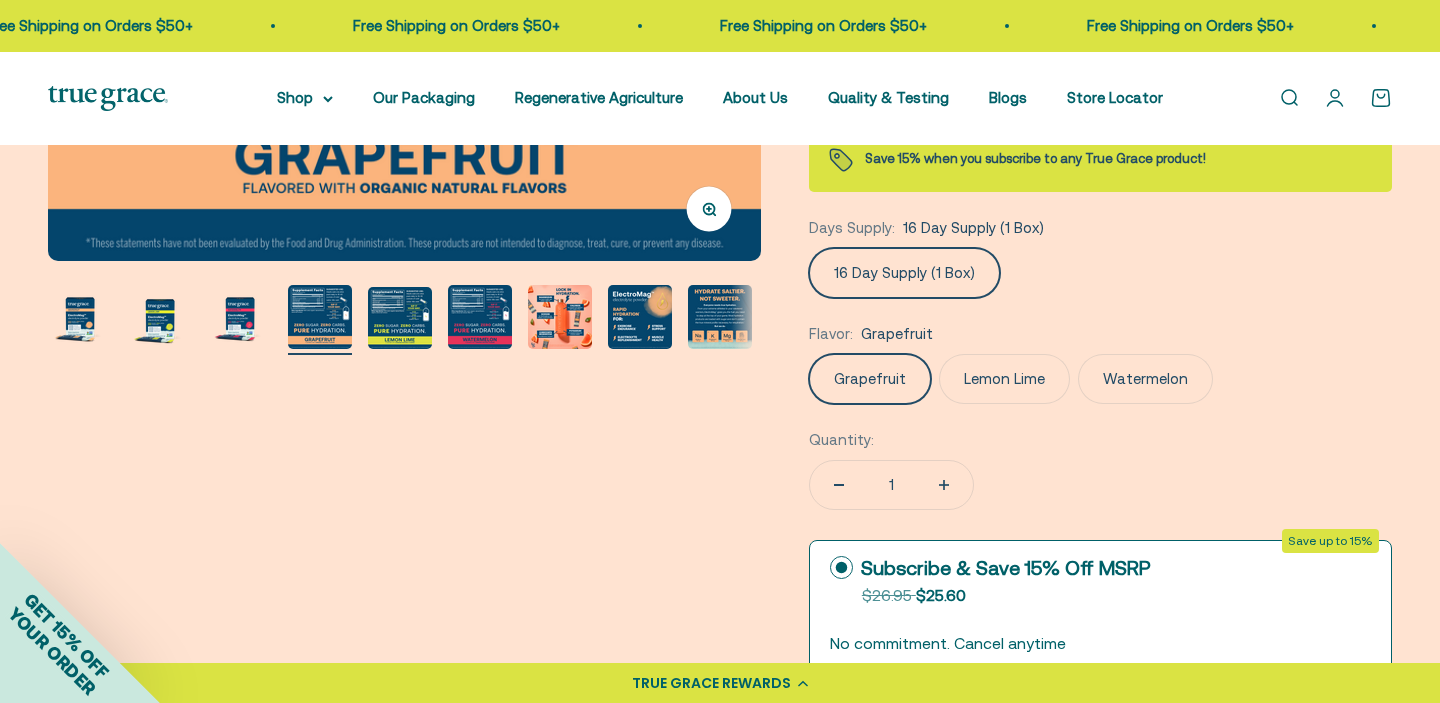 click at bounding box center [560, 317] 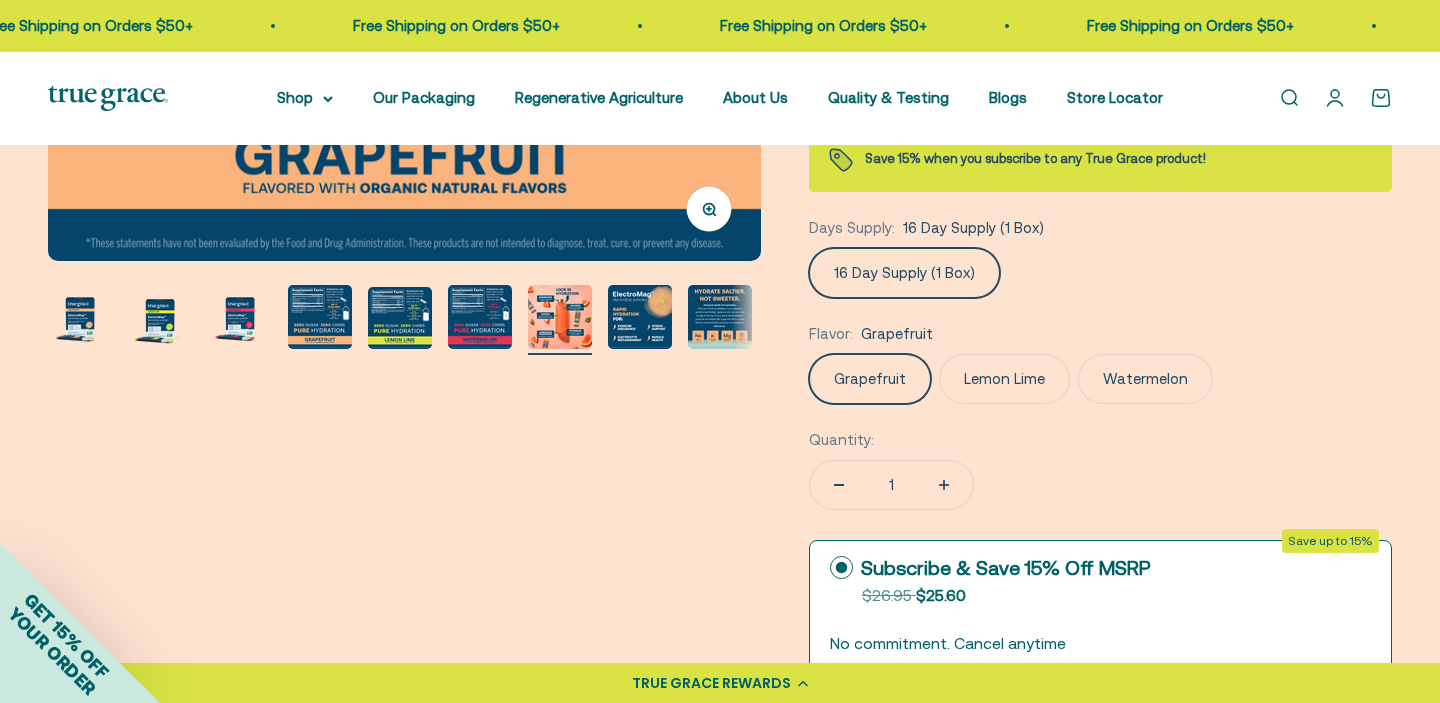 scroll, scrollTop: 0, scrollLeft: 2723, axis: horizontal 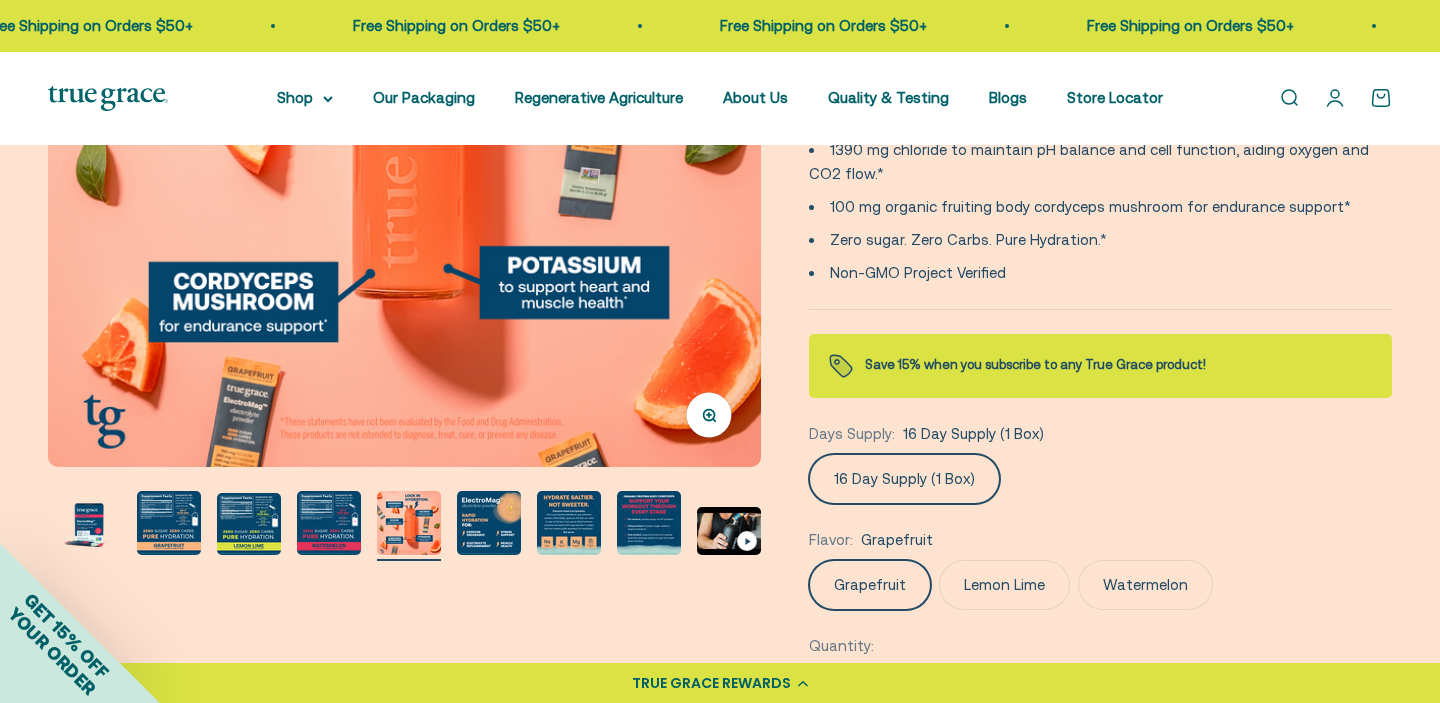 click at bounding box center [169, 523] 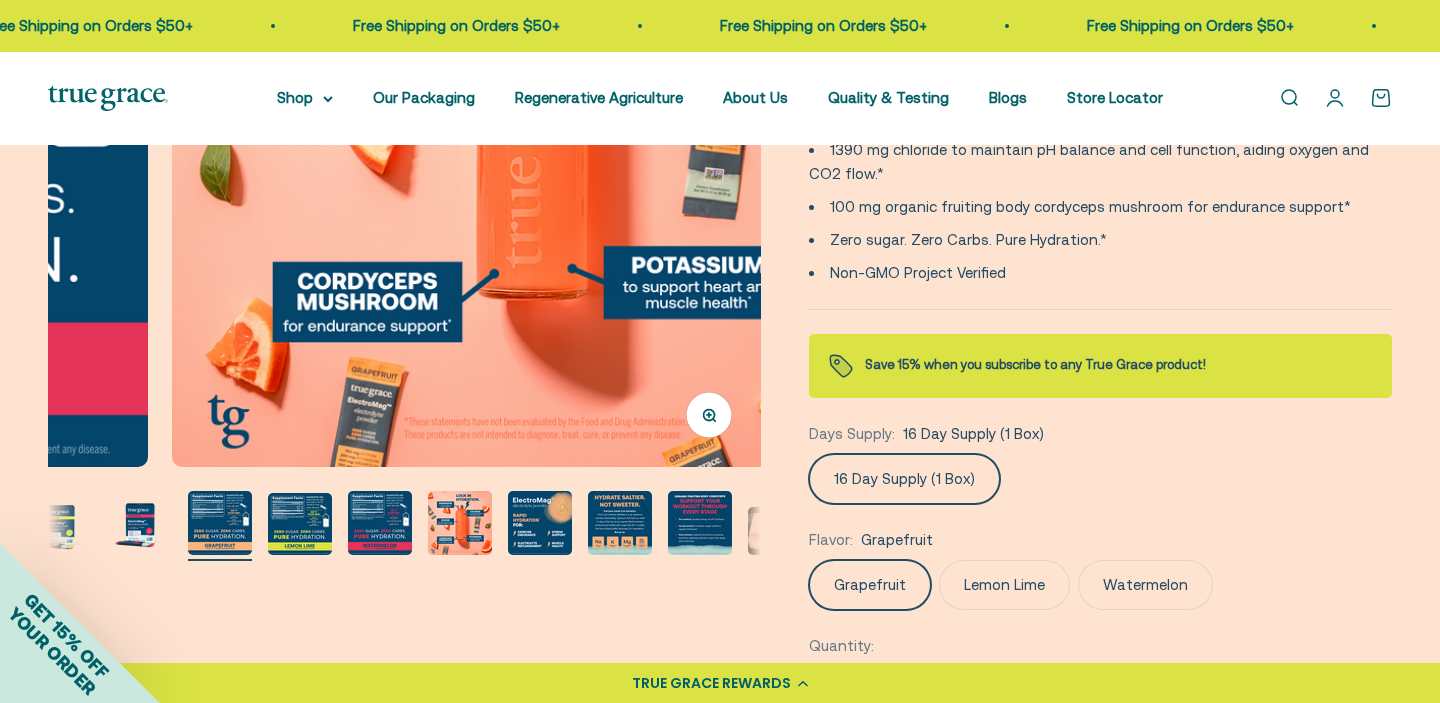 scroll, scrollTop: 0, scrollLeft: 4046, axis: horizontal 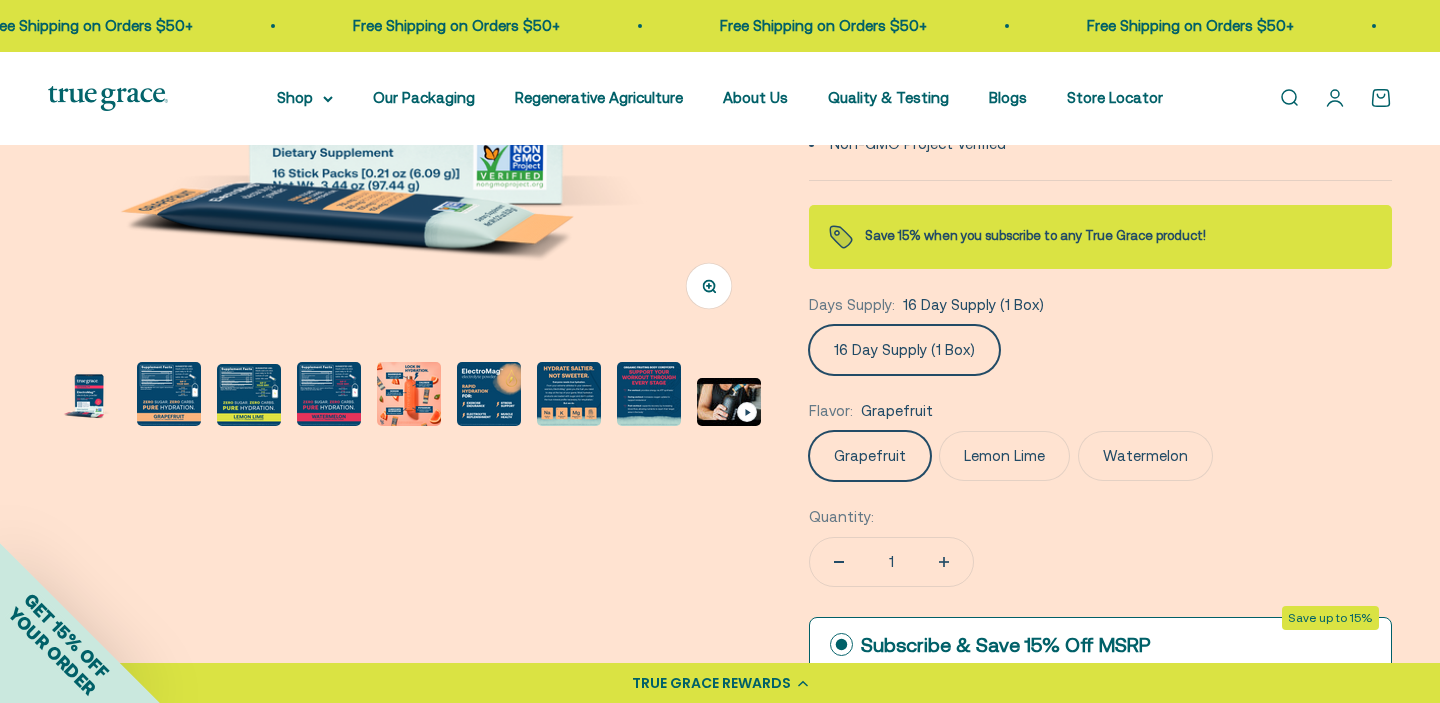 click at bounding box center [409, 394] 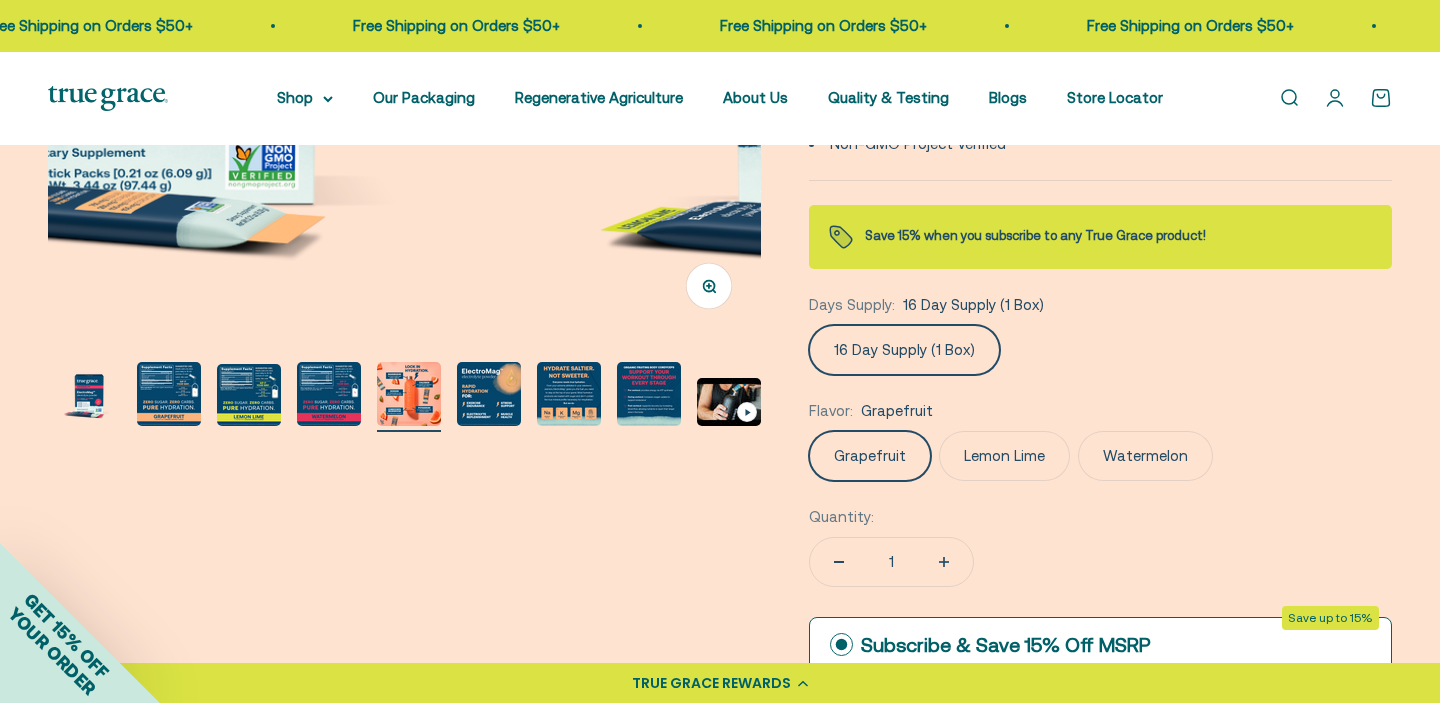 scroll, scrollTop: 0, scrollLeft: 1024, axis: horizontal 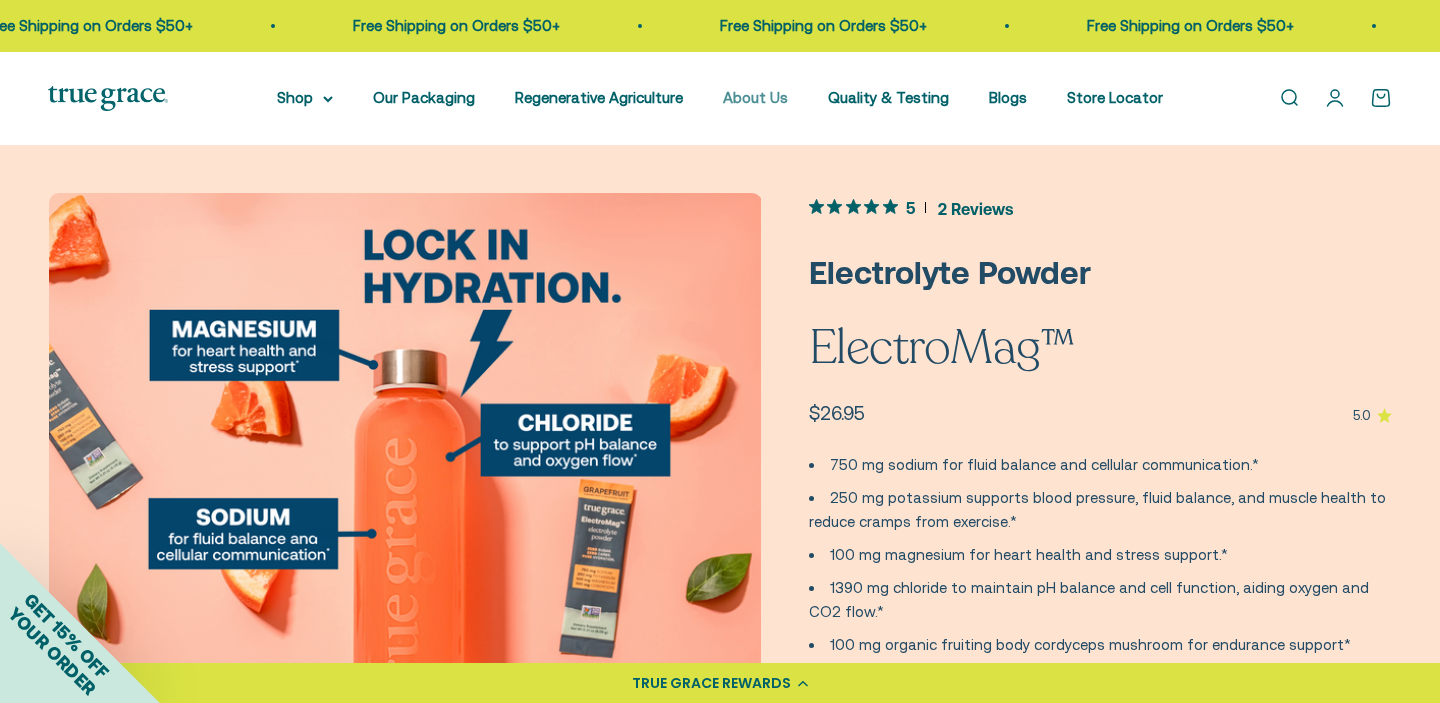 click on "About Us" at bounding box center (755, 97) 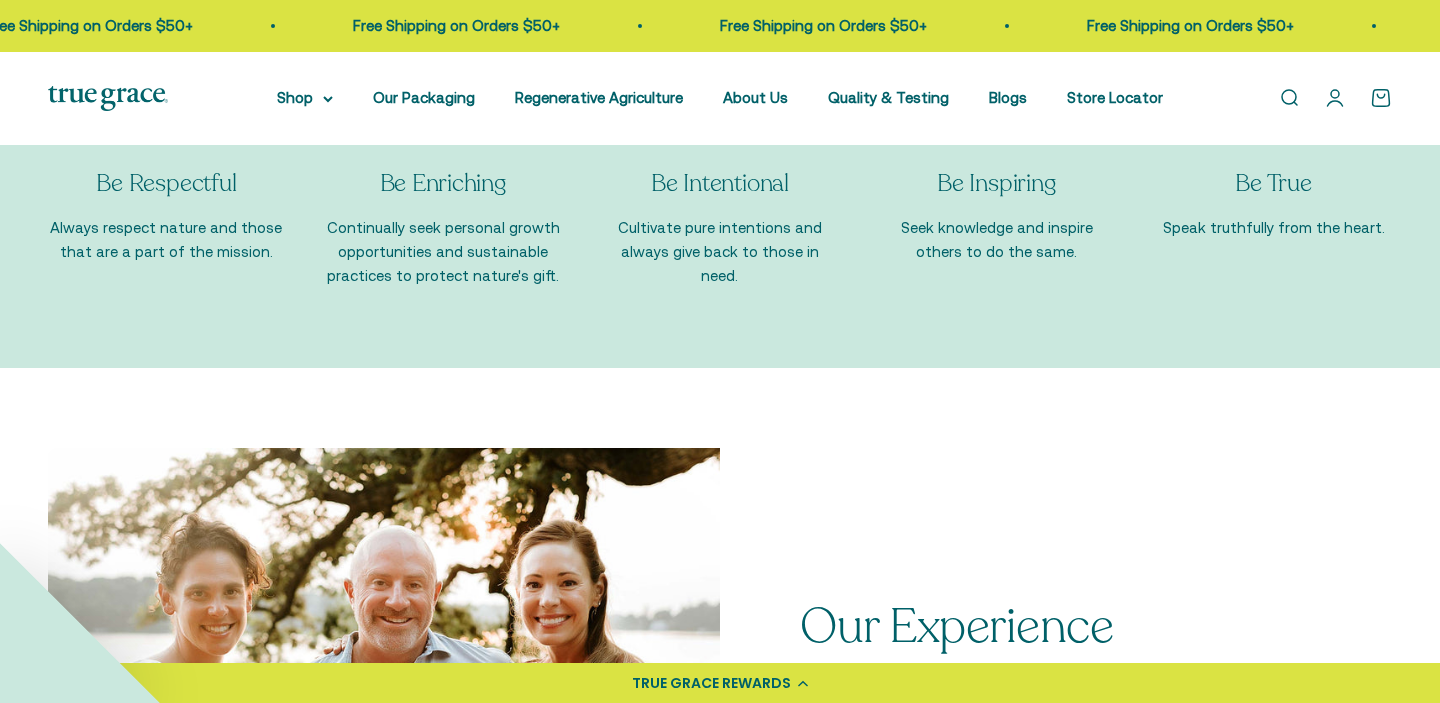 scroll, scrollTop: 0, scrollLeft: 0, axis: both 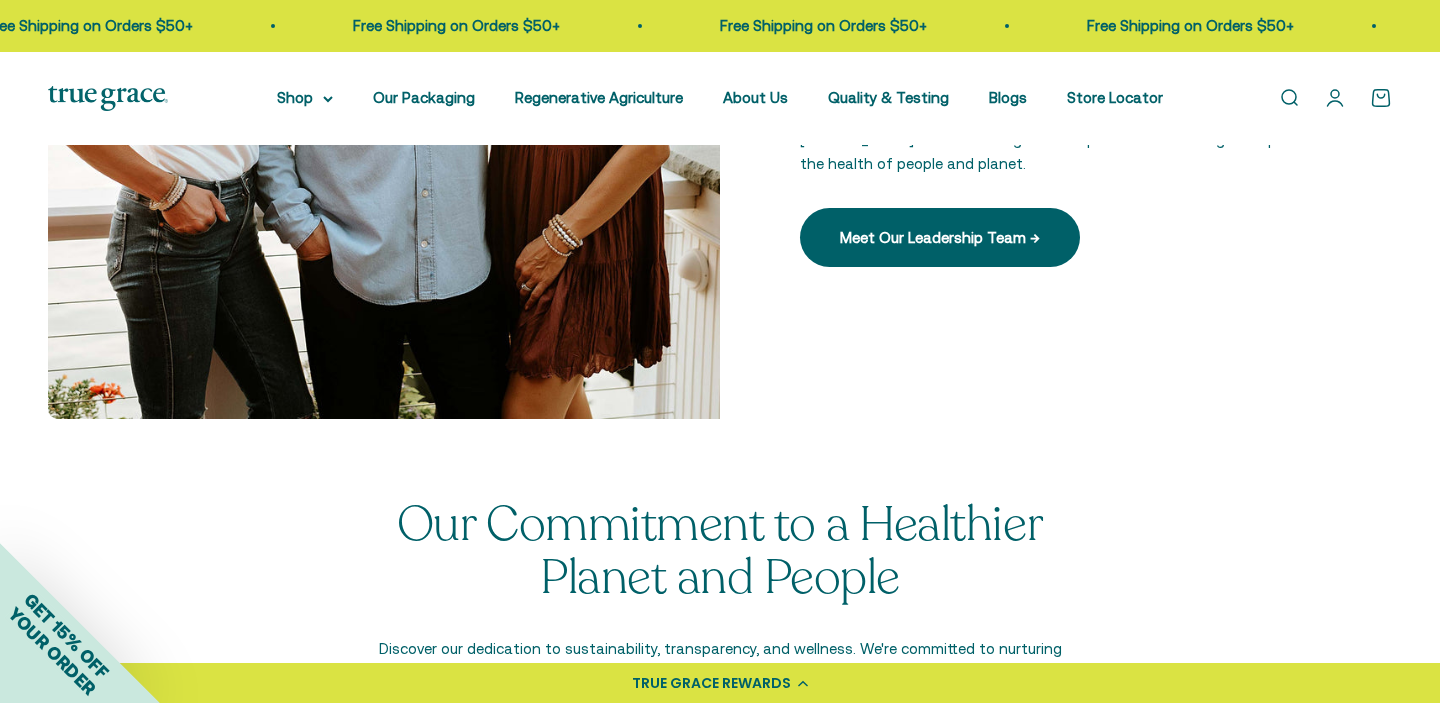 click at bounding box center (108, 98) 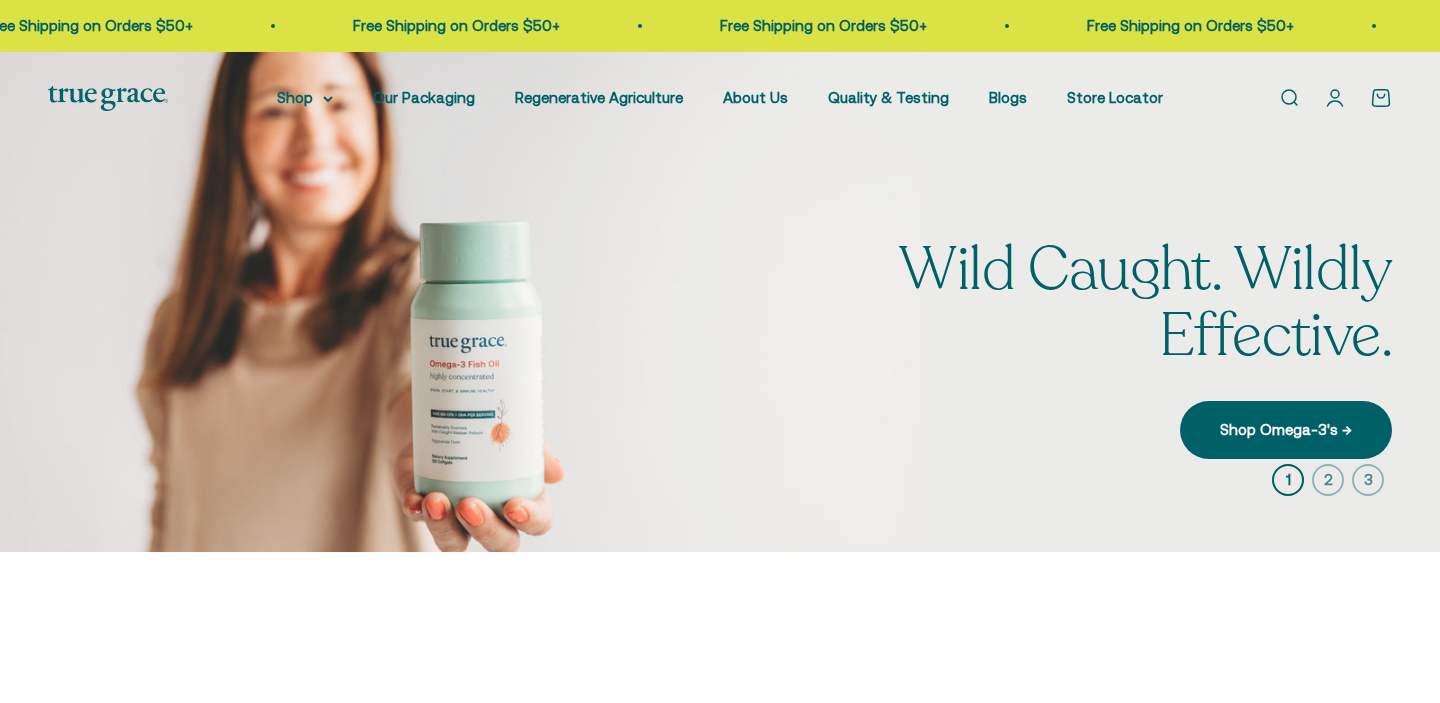scroll, scrollTop: 0, scrollLeft: 0, axis: both 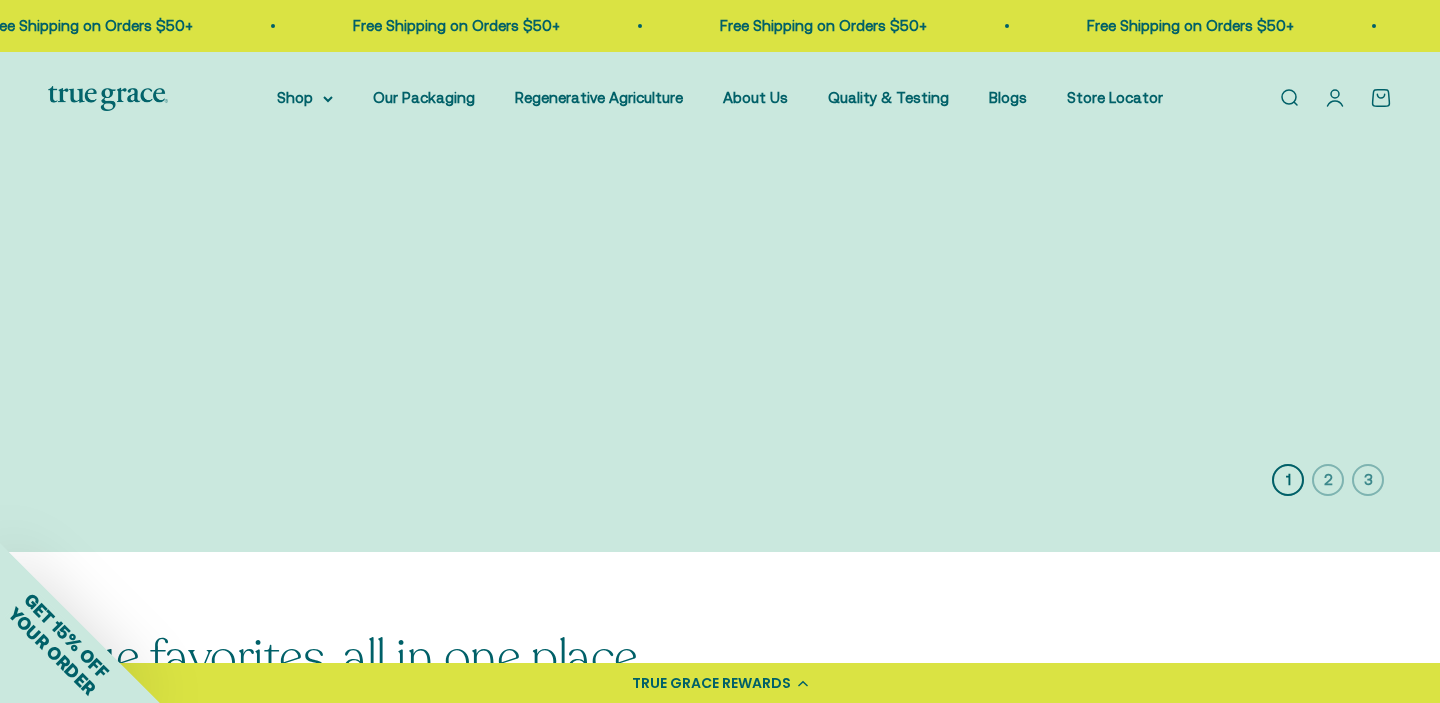 click on "Effective." at bounding box center [1275, 336] 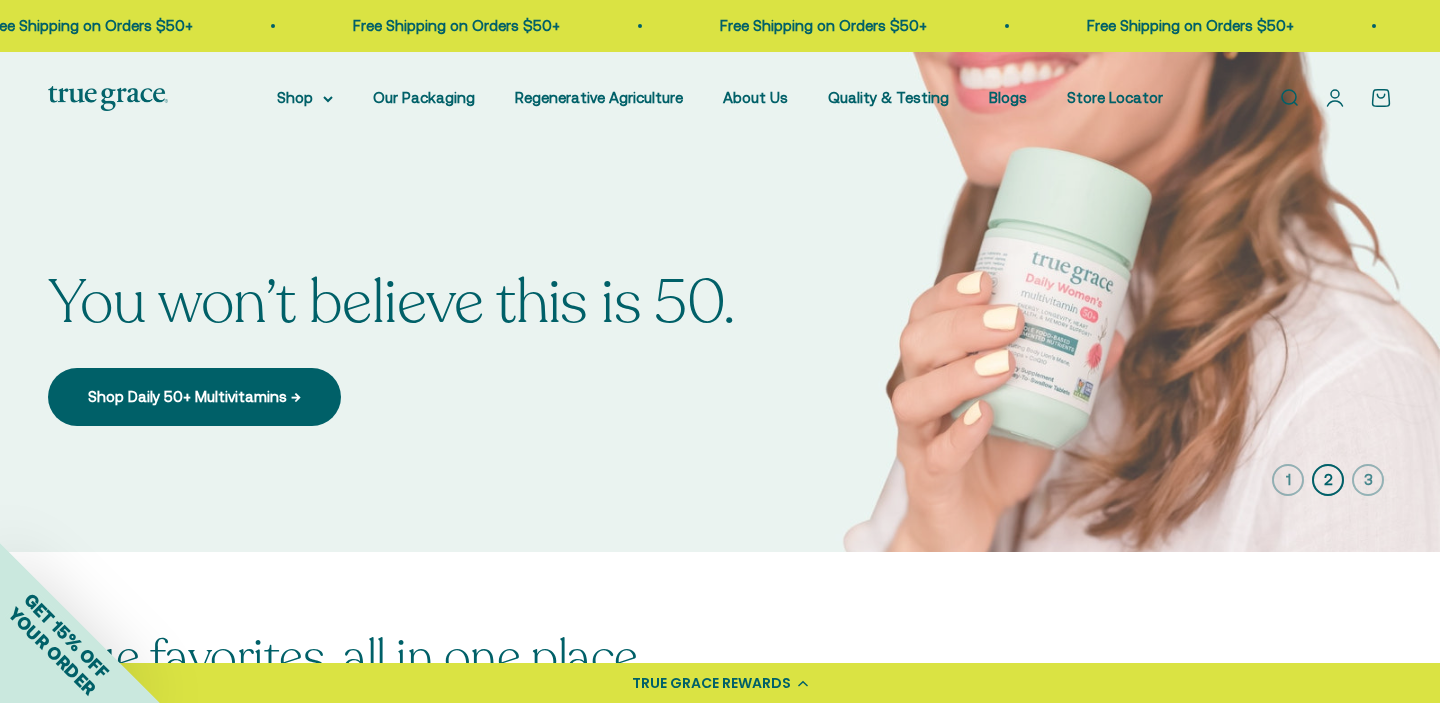 click at bounding box center [720, 302] 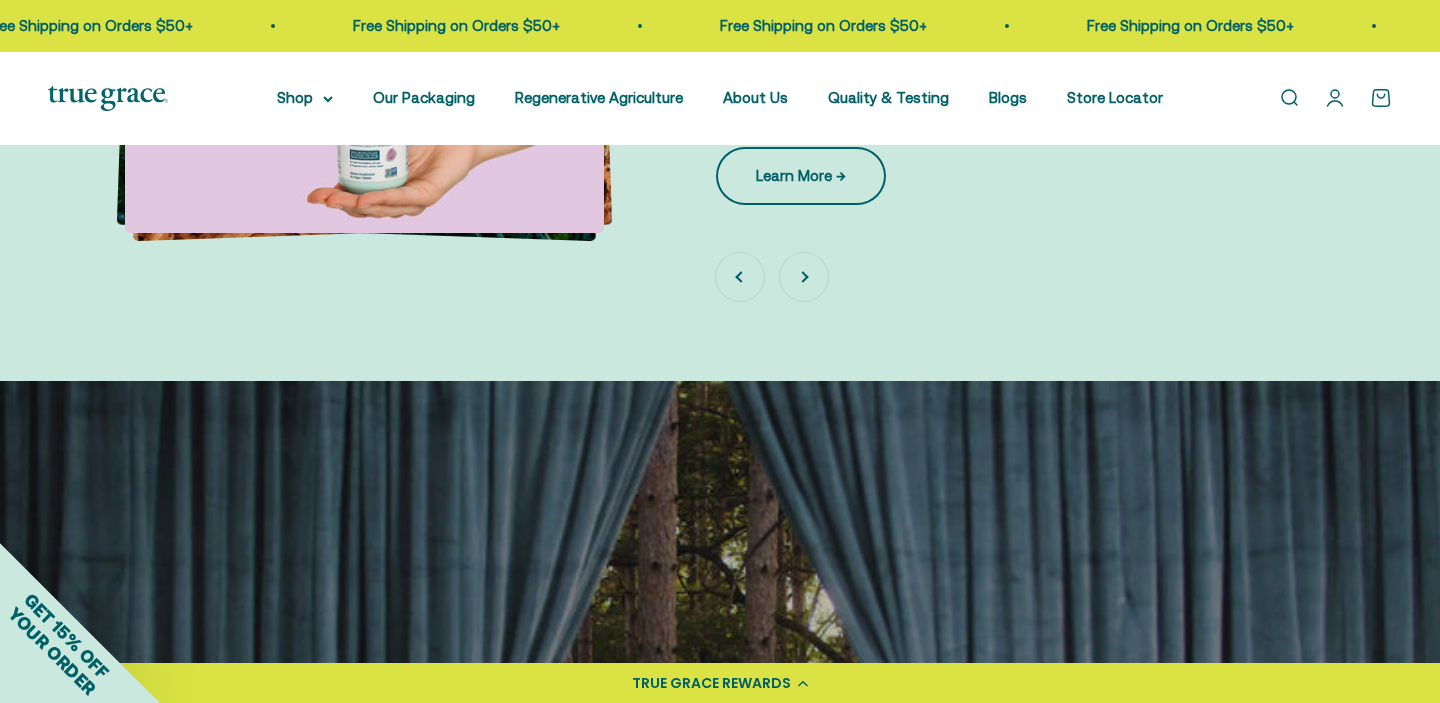 scroll, scrollTop: 5156, scrollLeft: 0, axis: vertical 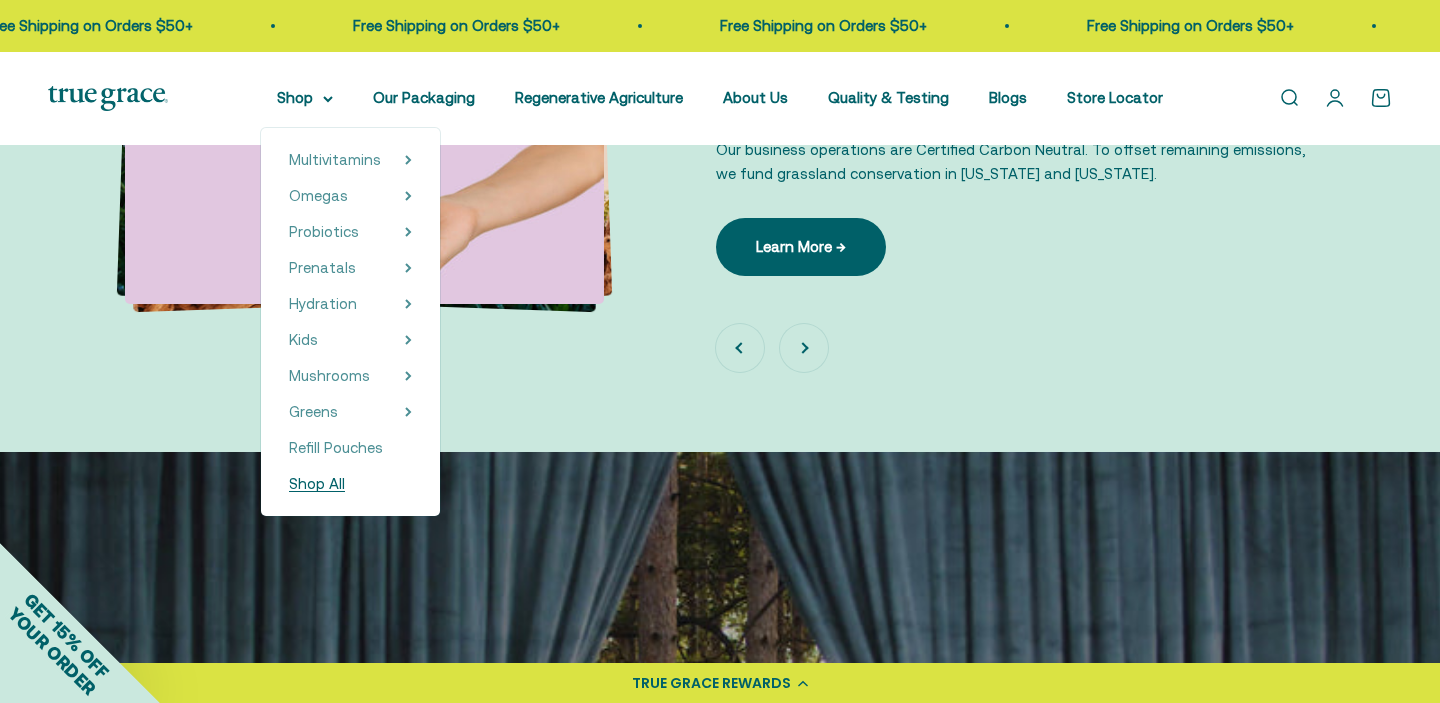 click on "Shop All" at bounding box center [317, 483] 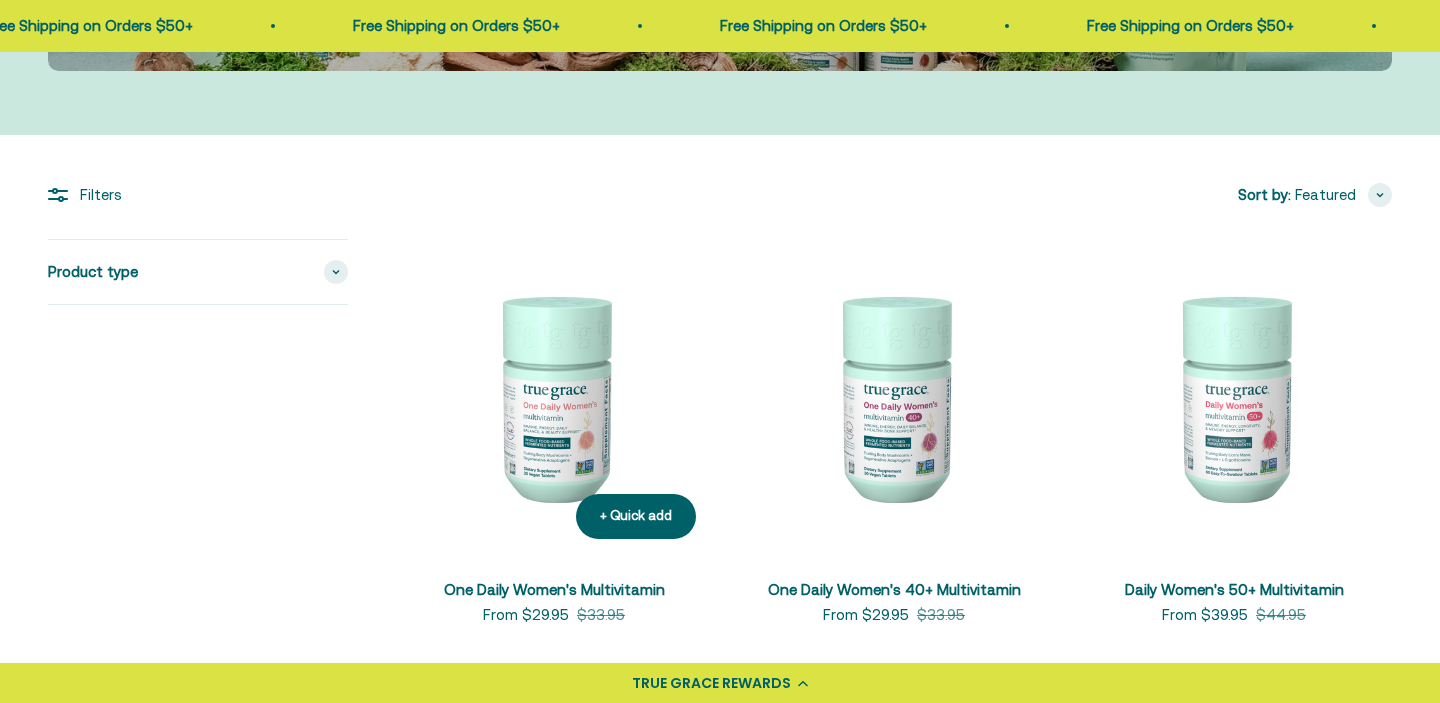 scroll, scrollTop: 514, scrollLeft: 0, axis: vertical 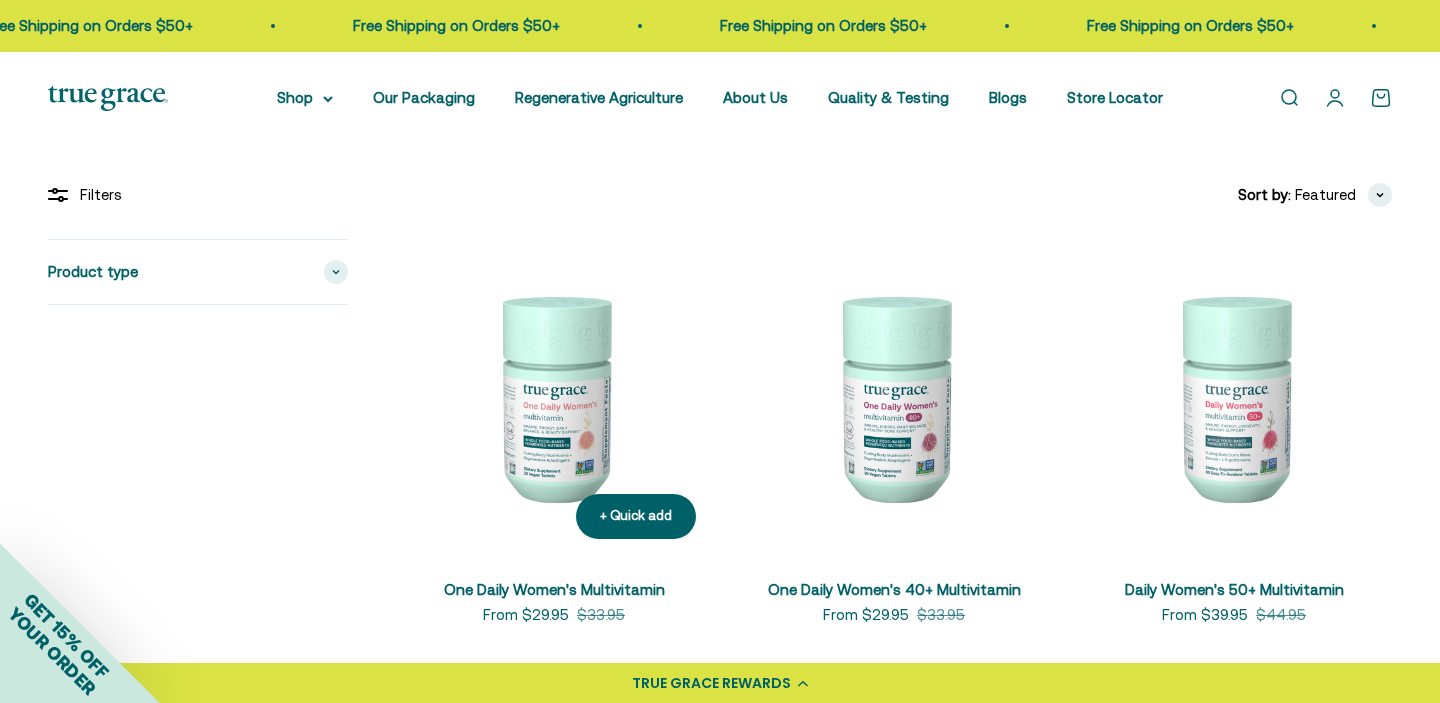 click at bounding box center [554, 397] 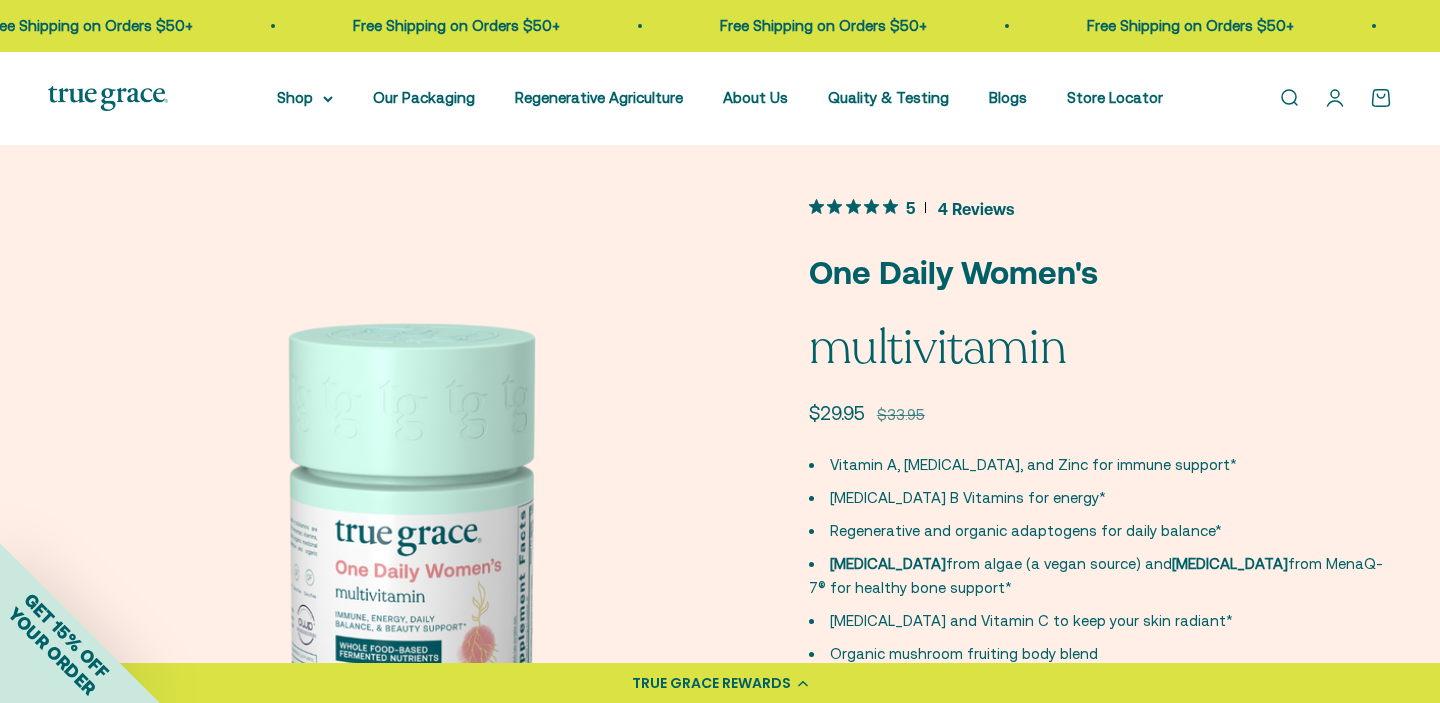 scroll, scrollTop: 523, scrollLeft: 0, axis: vertical 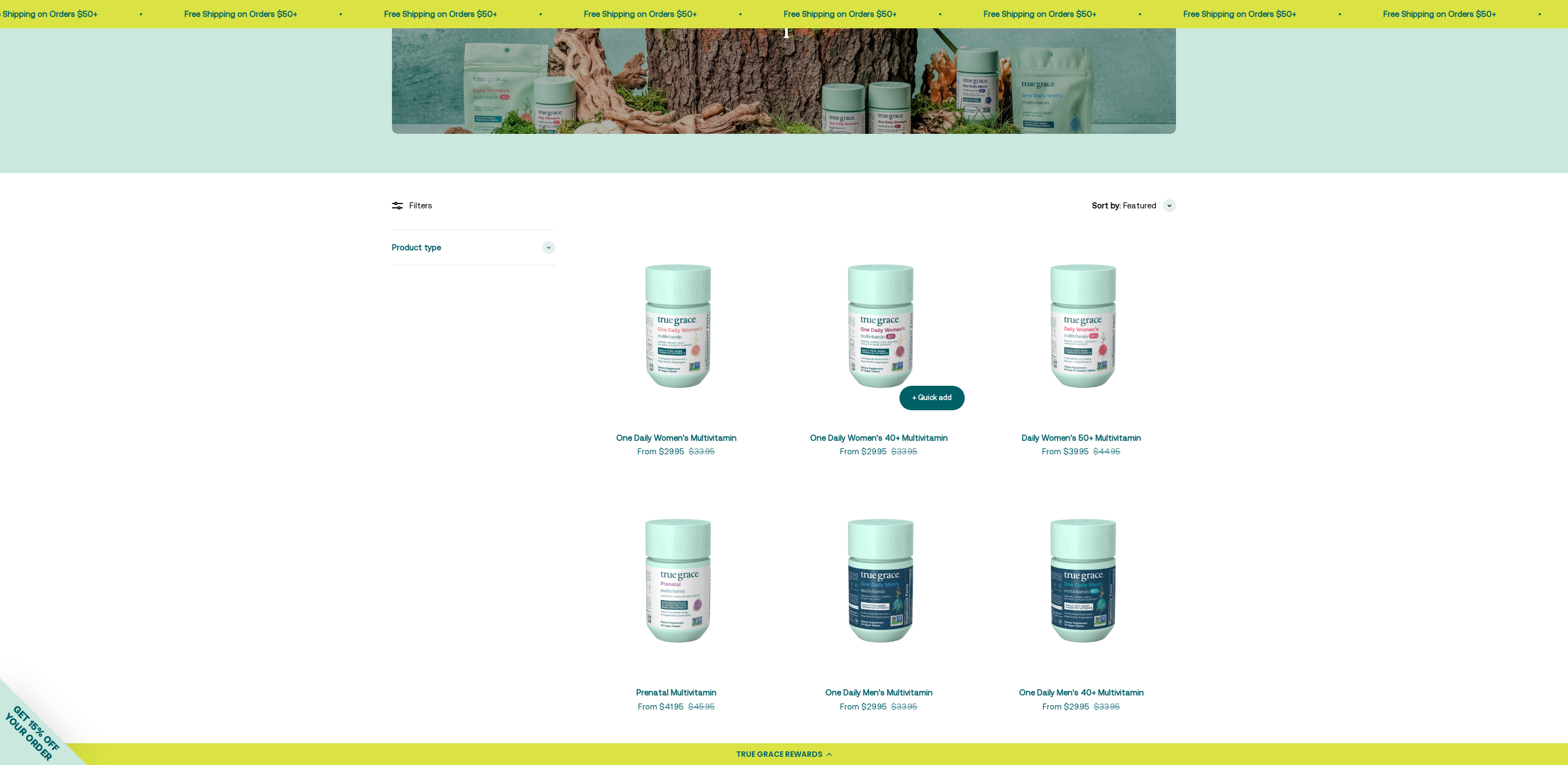 click at bounding box center [879, 324] 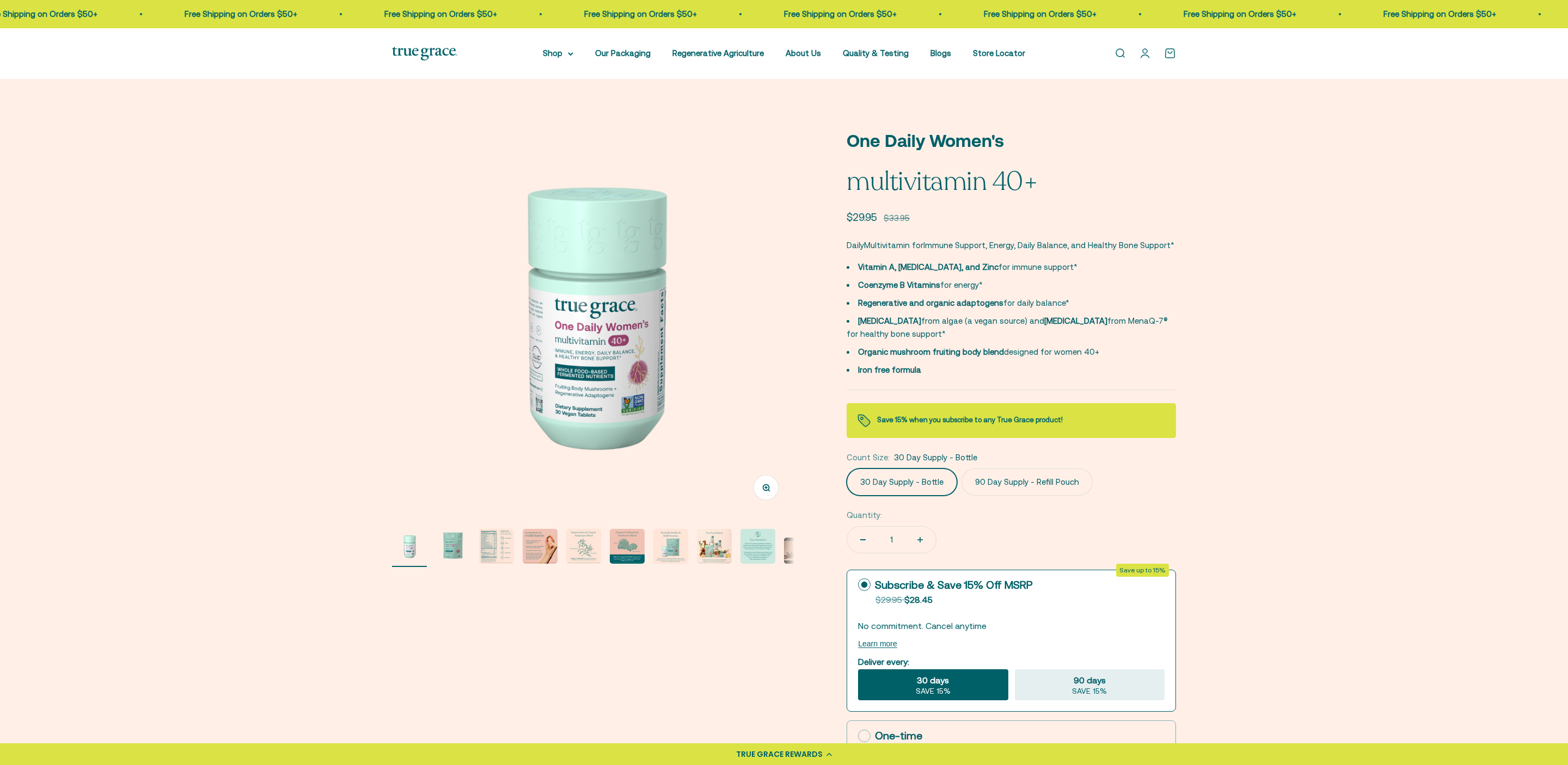 scroll, scrollTop: 0, scrollLeft: 0, axis: both 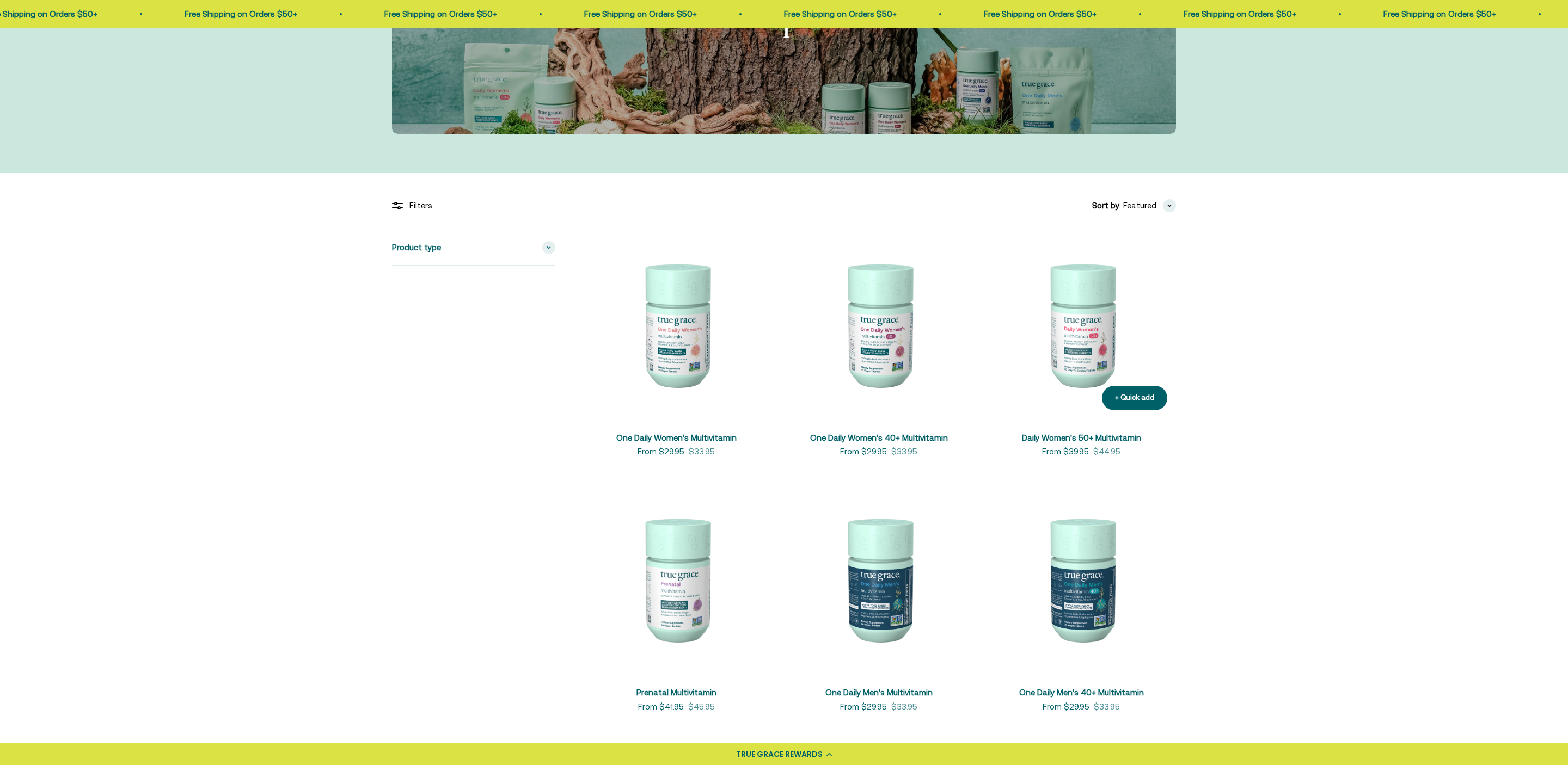 click at bounding box center [1081, 324] 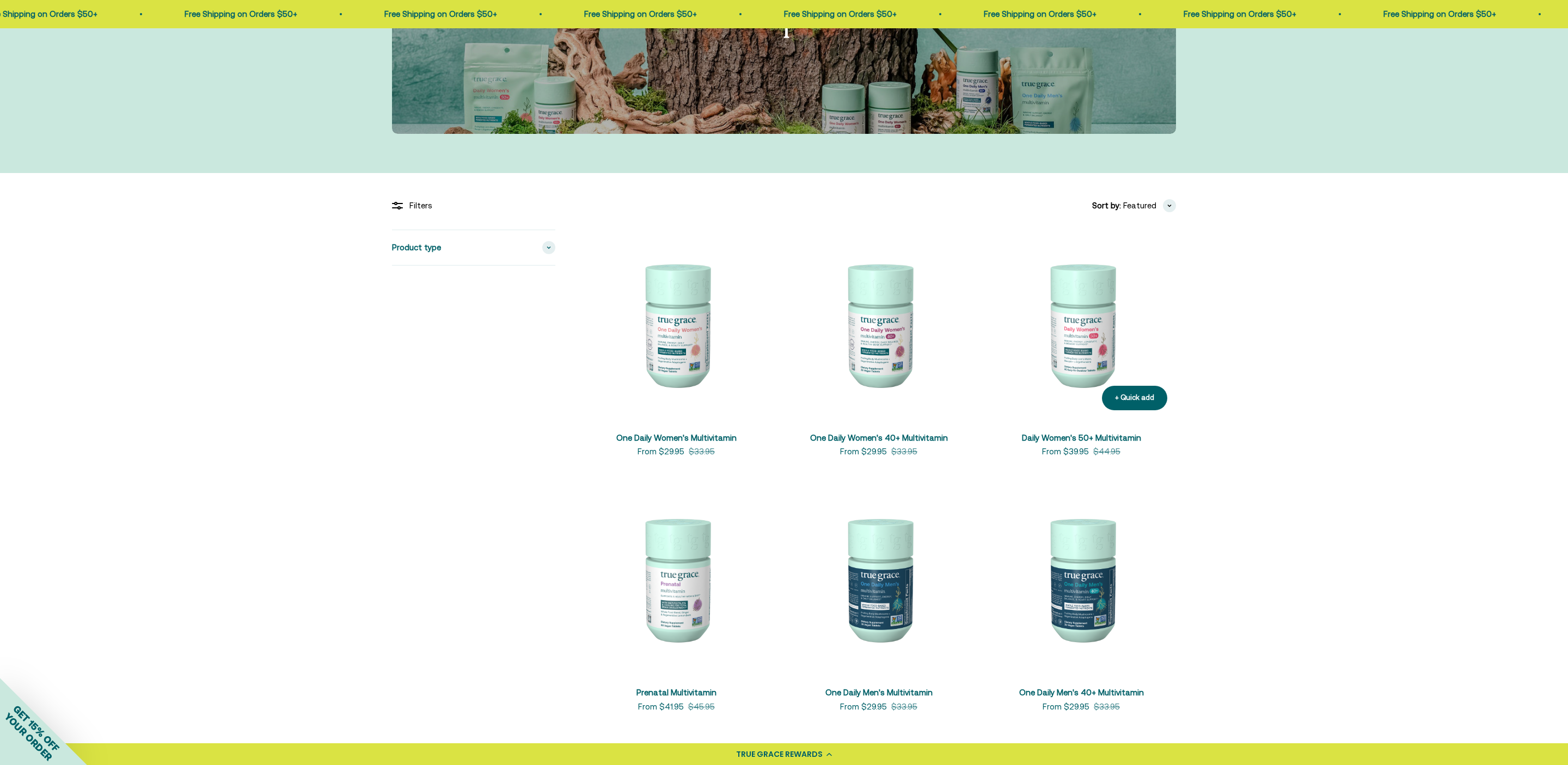 scroll, scrollTop: 184, scrollLeft: 0, axis: vertical 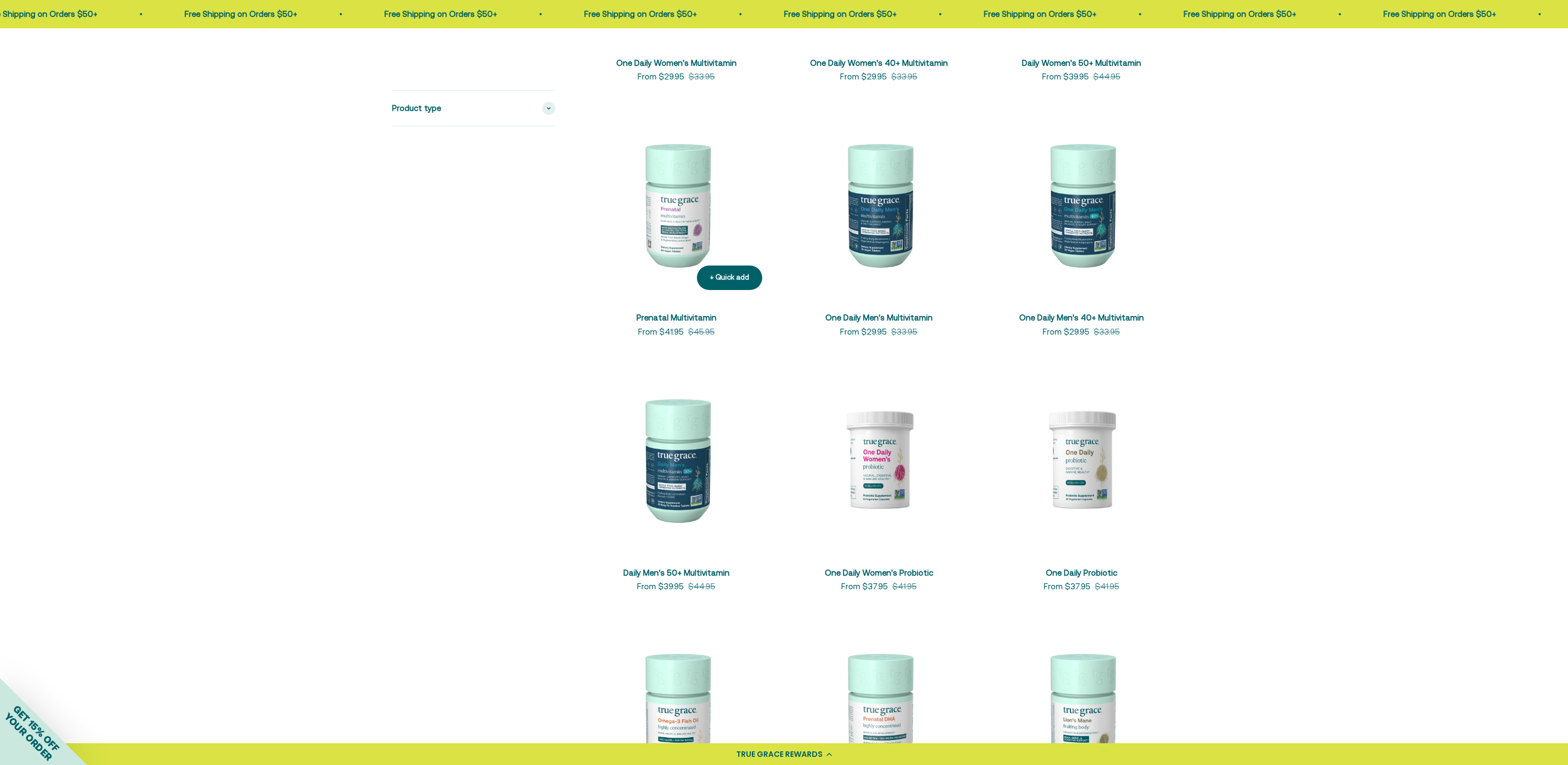 click on "Daily Men's 50+ Multivitamin" at bounding box center (676, 572) 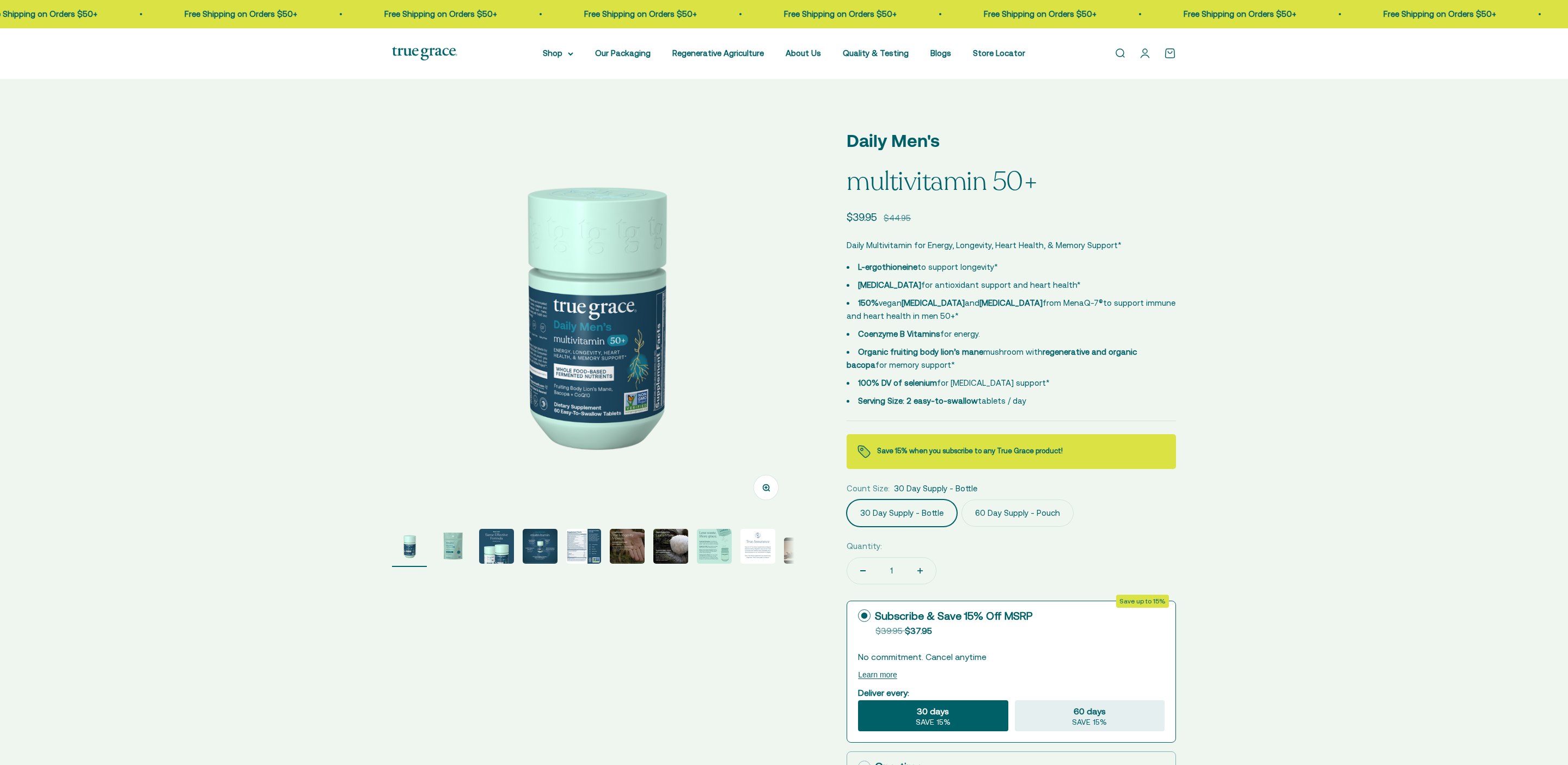 scroll, scrollTop: 0, scrollLeft: 0, axis: both 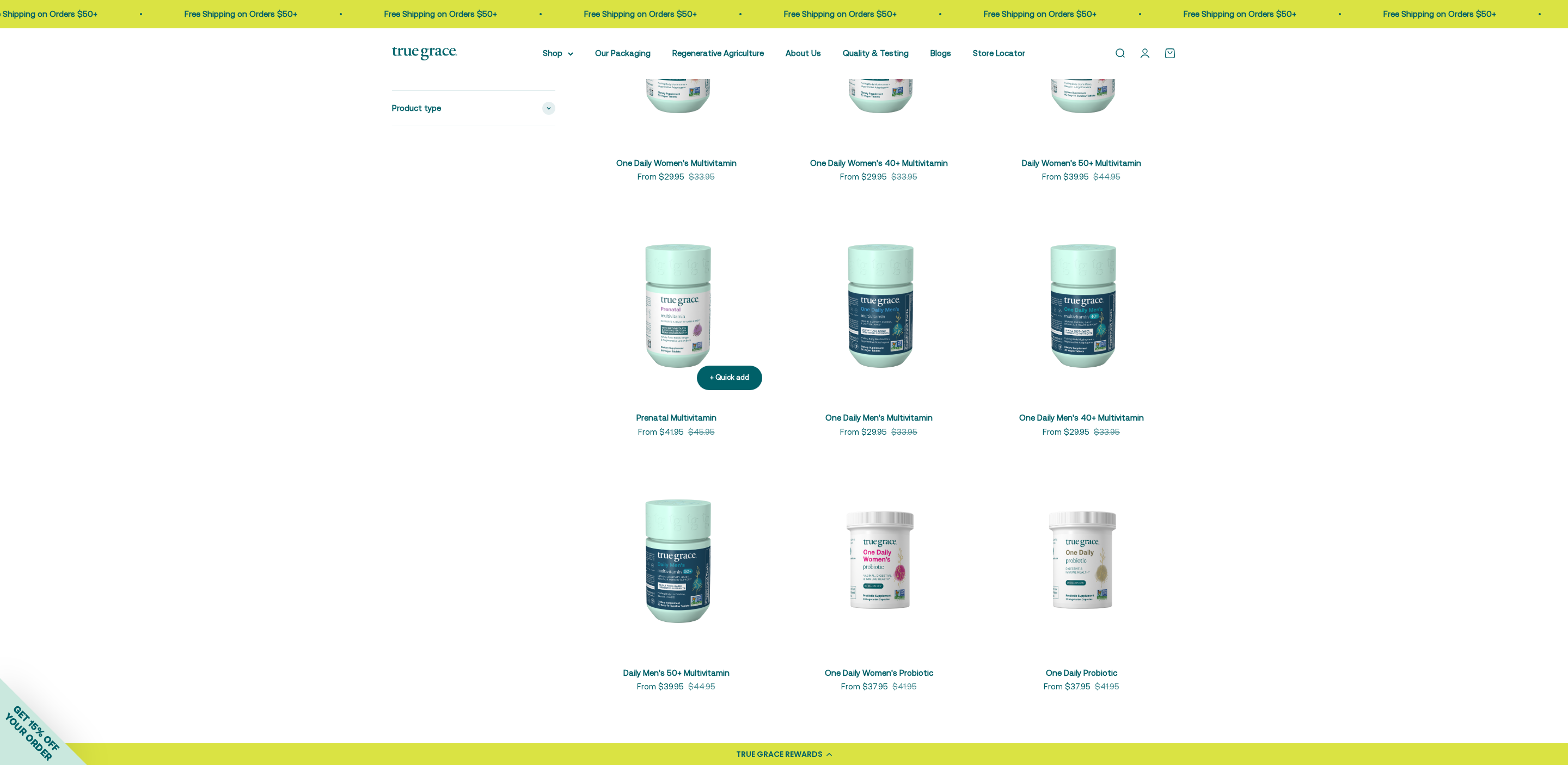 click at bounding box center [676, 304] 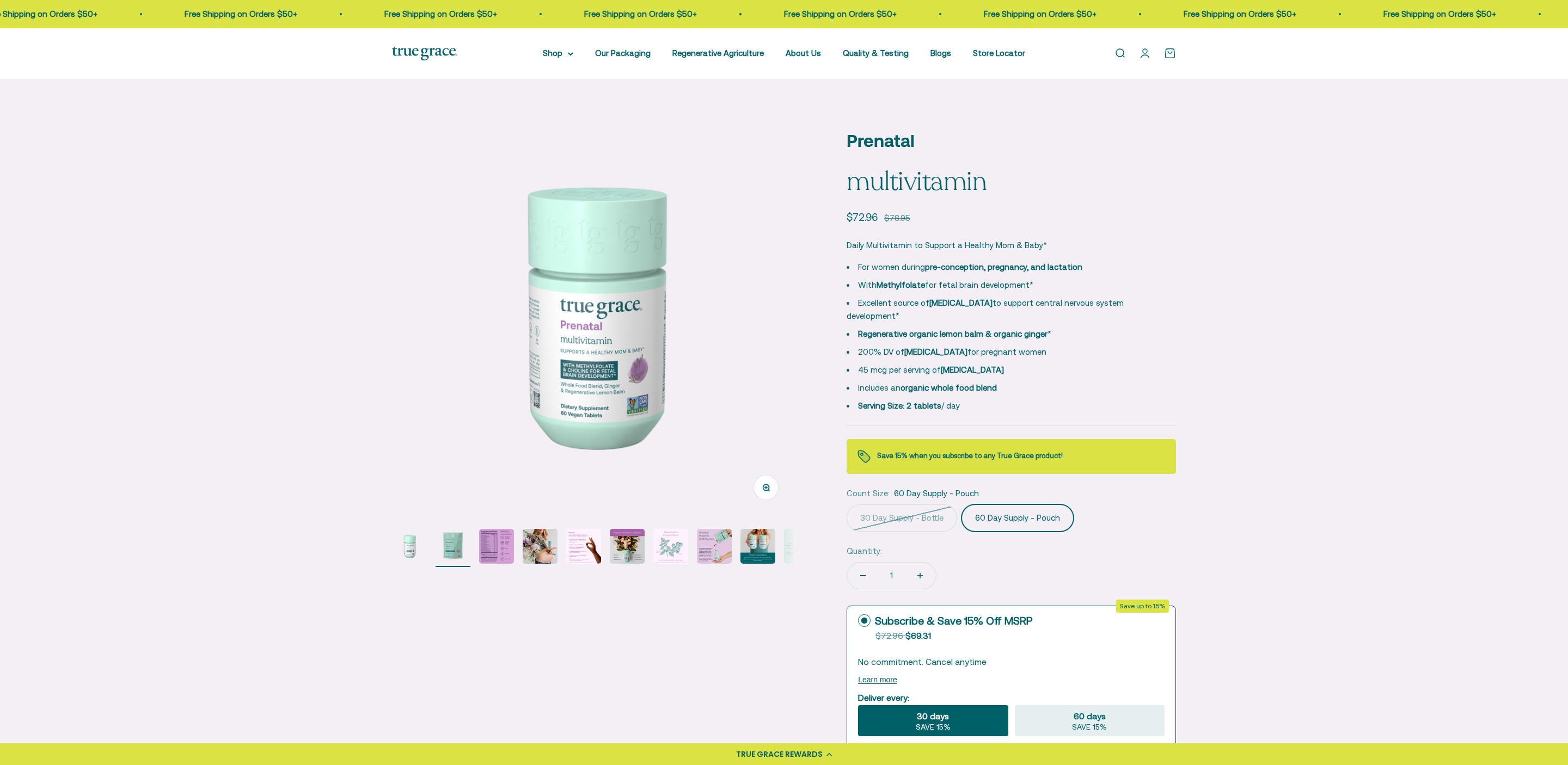 scroll, scrollTop: 0, scrollLeft: 0, axis: both 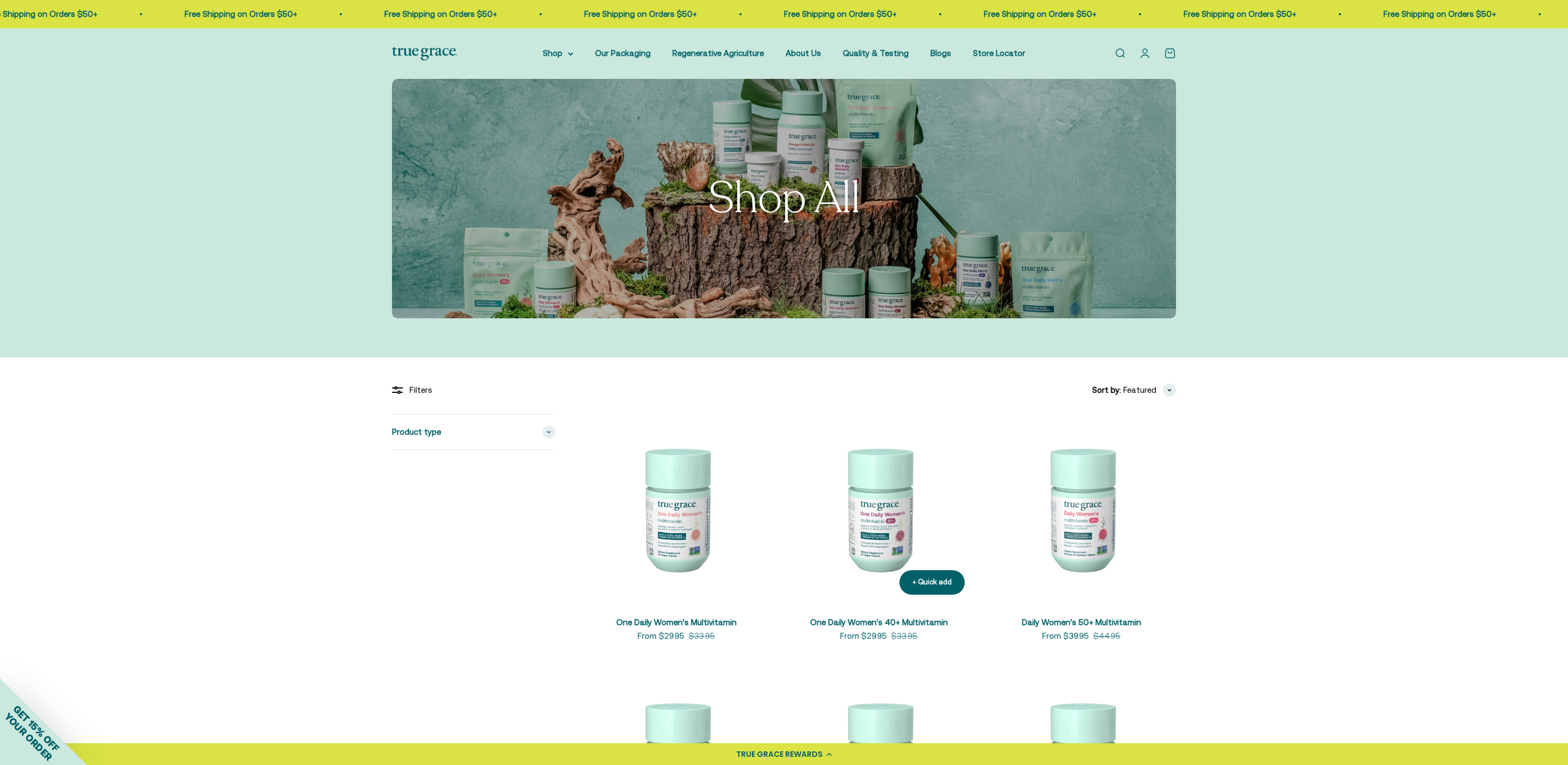 click at bounding box center (879, 509) 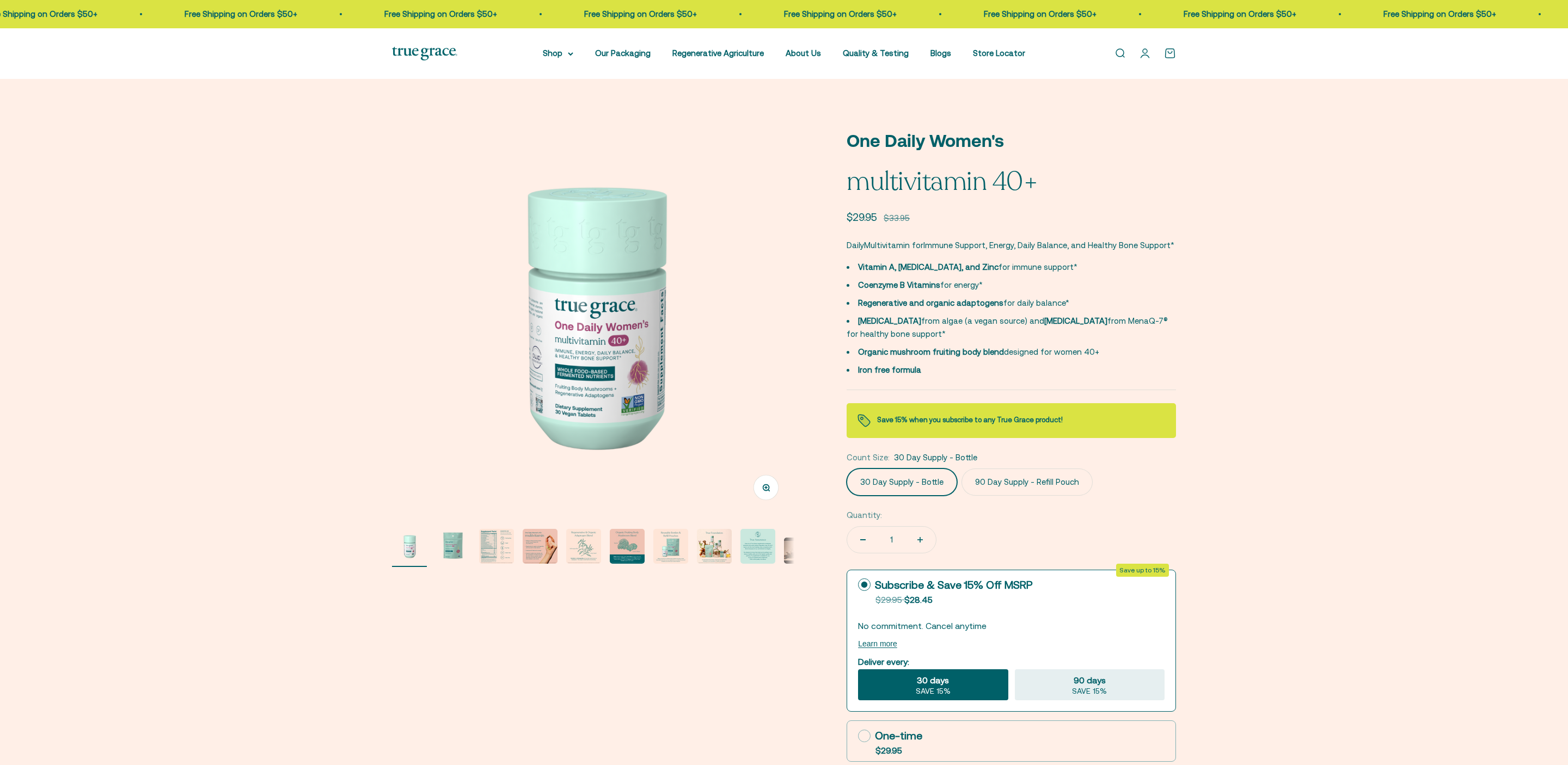 scroll, scrollTop: 0, scrollLeft: 0, axis: both 